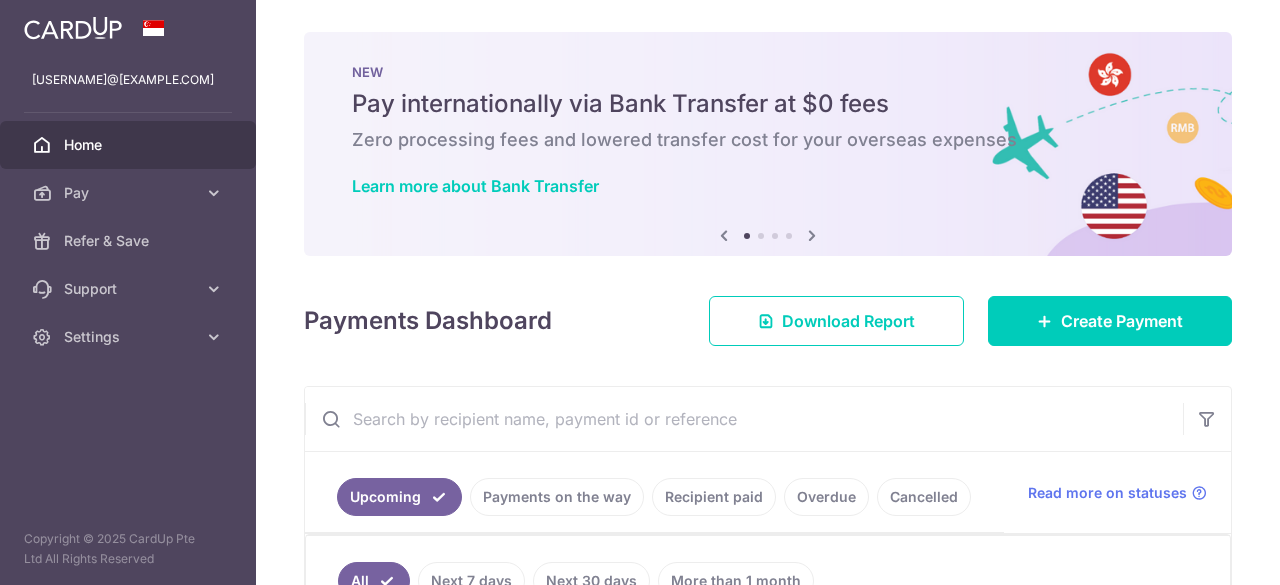 scroll, scrollTop: 0, scrollLeft: 0, axis: both 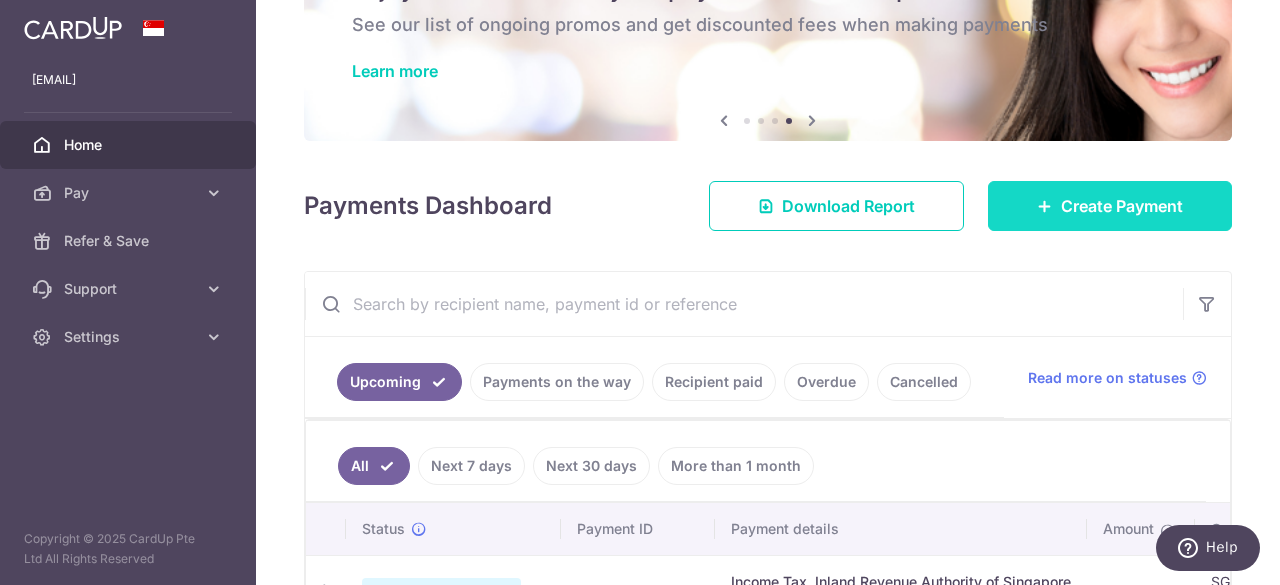 click on "Create Payment" at bounding box center [1122, 206] 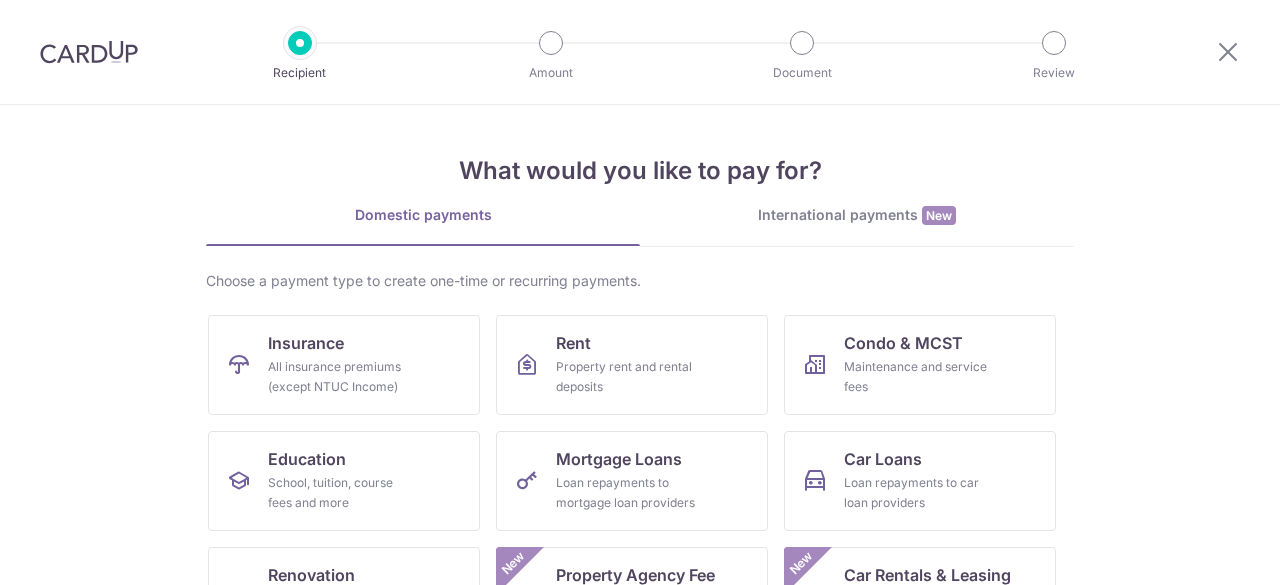 scroll, scrollTop: 0, scrollLeft: 0, axis: both 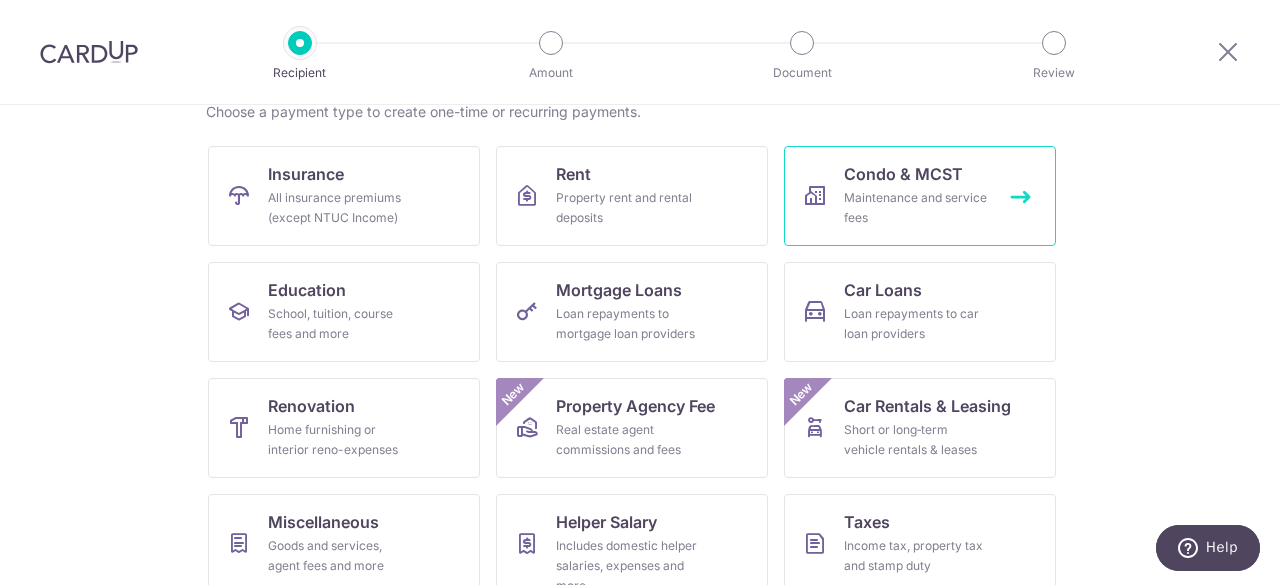 click on "Maintenance and service fees" at bounding box center [916, 208] 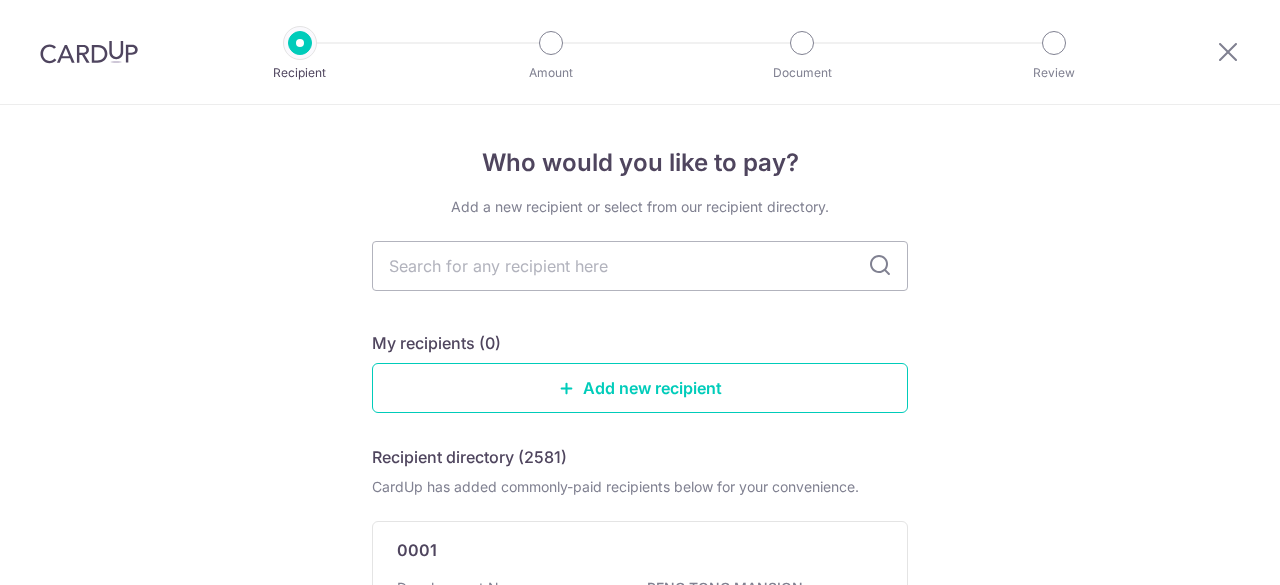 scroll, scrollTop: 0, scrollLeft: 0, axis: both 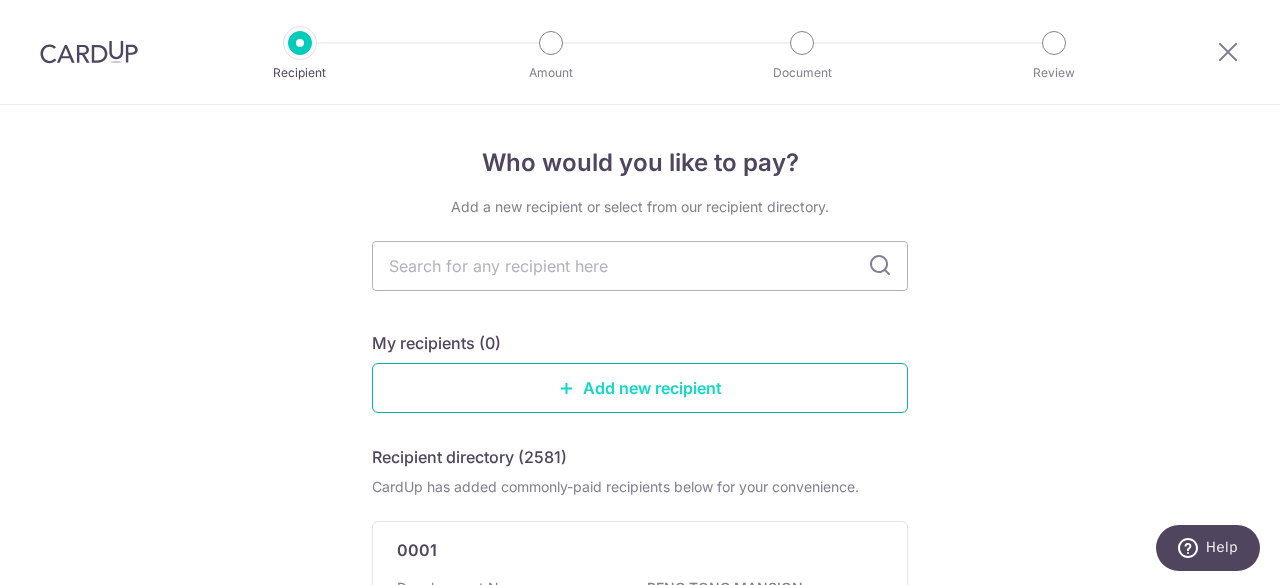 click on "Add new recipient" at bounding box center (640, 388) 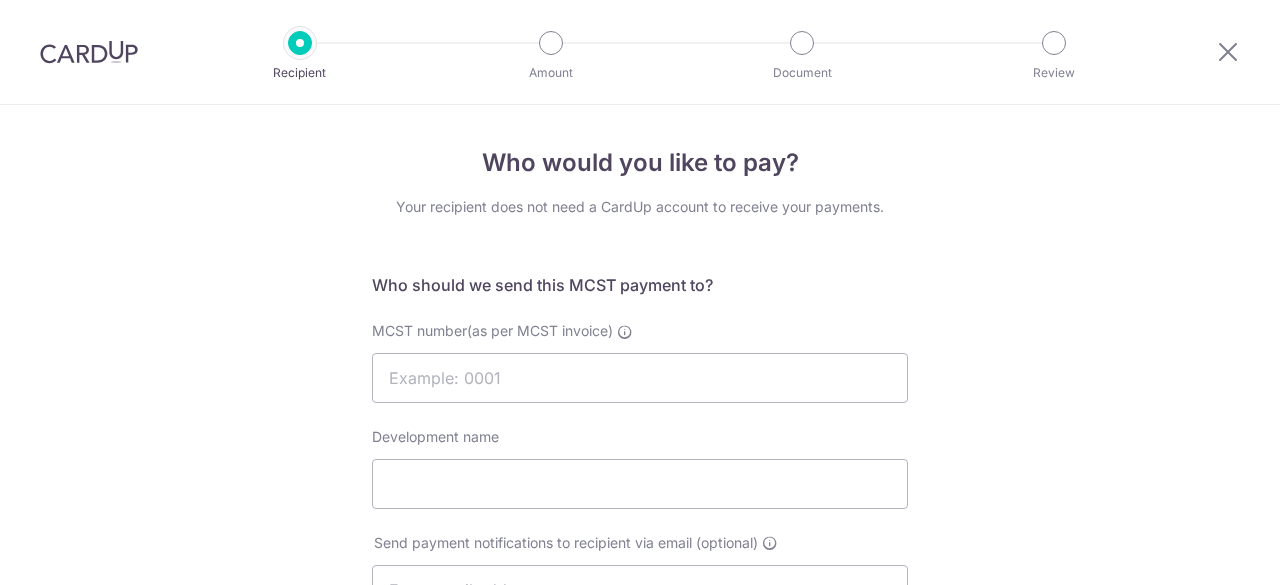 scroll, scrollTop: 0, scrollLeft: 0, axis: both 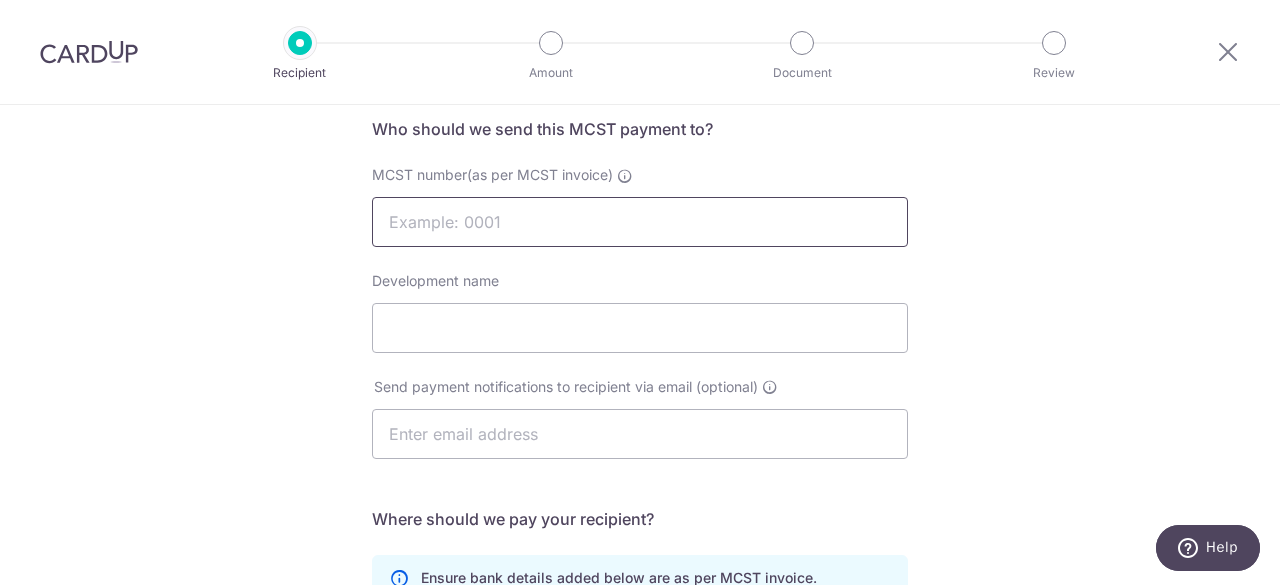 click on "MCST number(as per MCST invoice)" at bounding box center (640, 222) 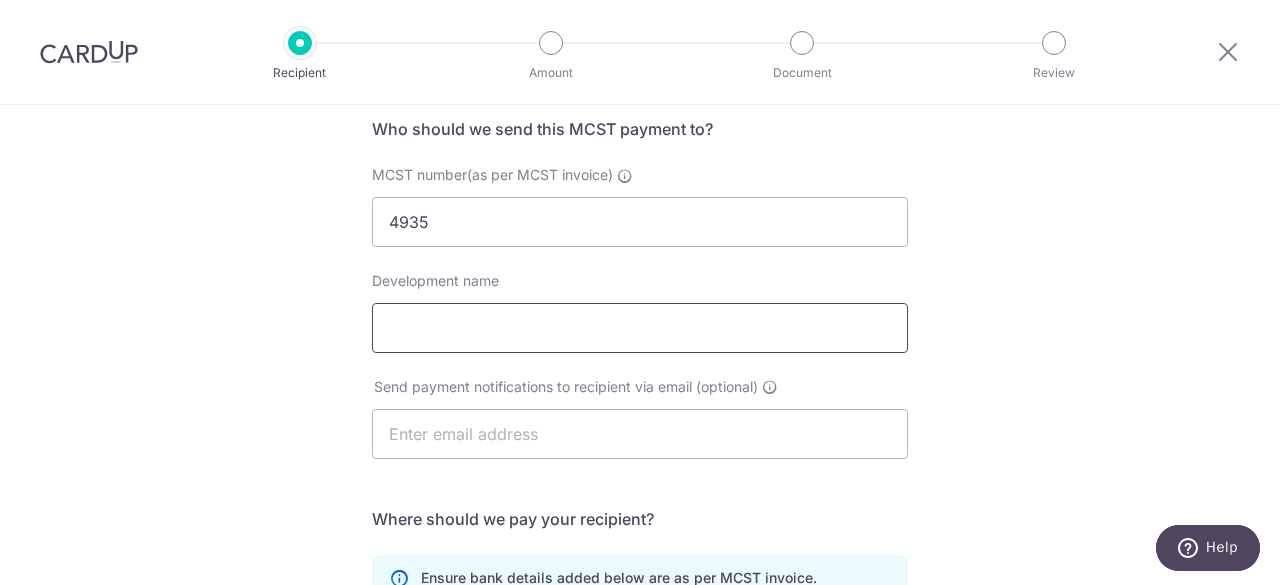 click on "Development name" at bounding box center (640, 328) 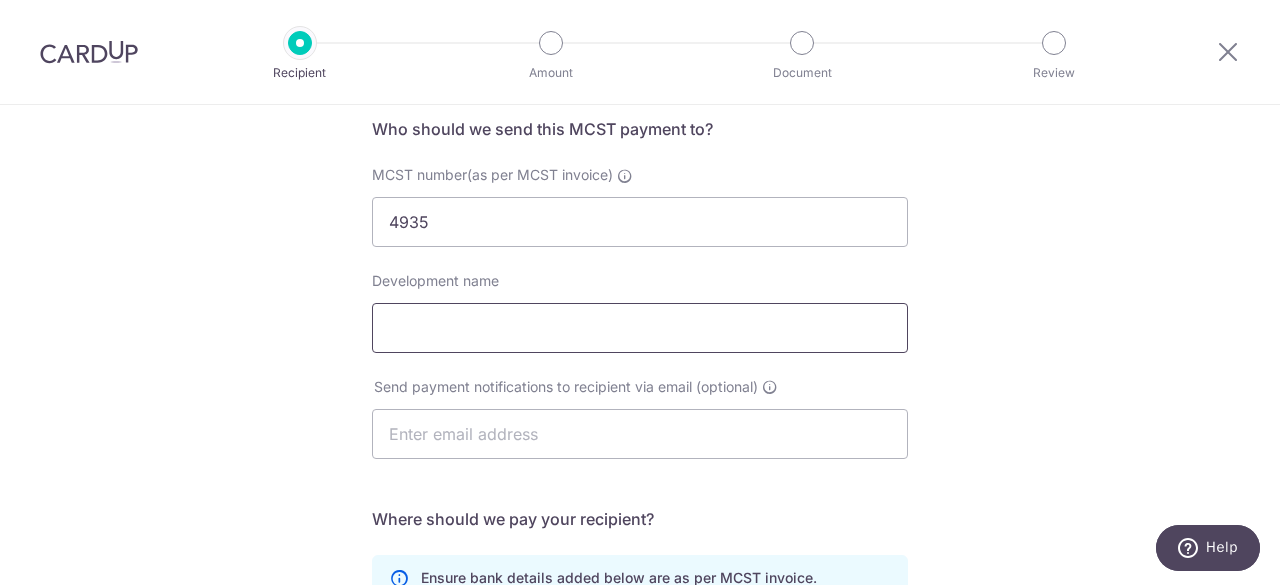 type on "The Reef at King's Dock" 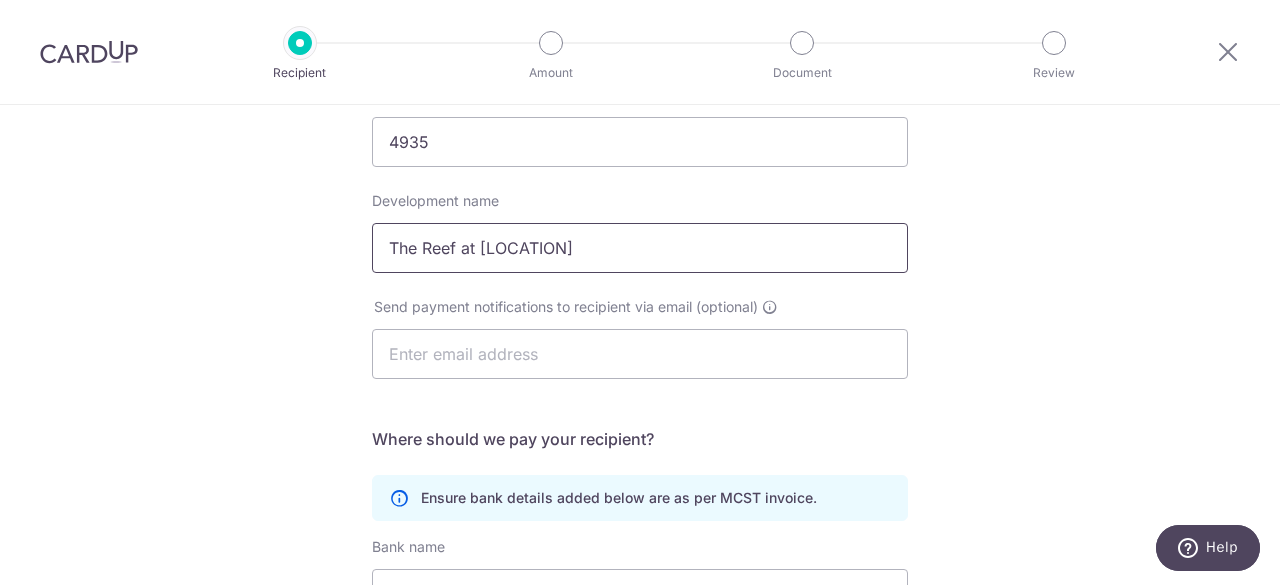scroll, scrollTop: 243, scrollLeft: 0, axis: vertical 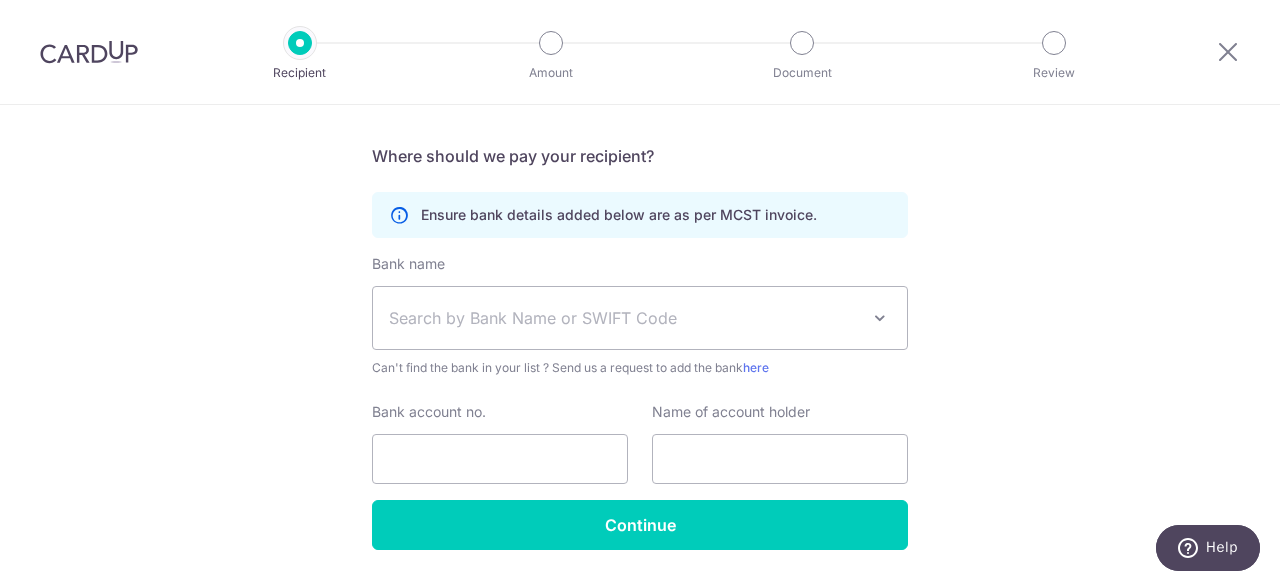click on "Search by Bank Name or SWIFT Code" at bounding box center (624, 318) 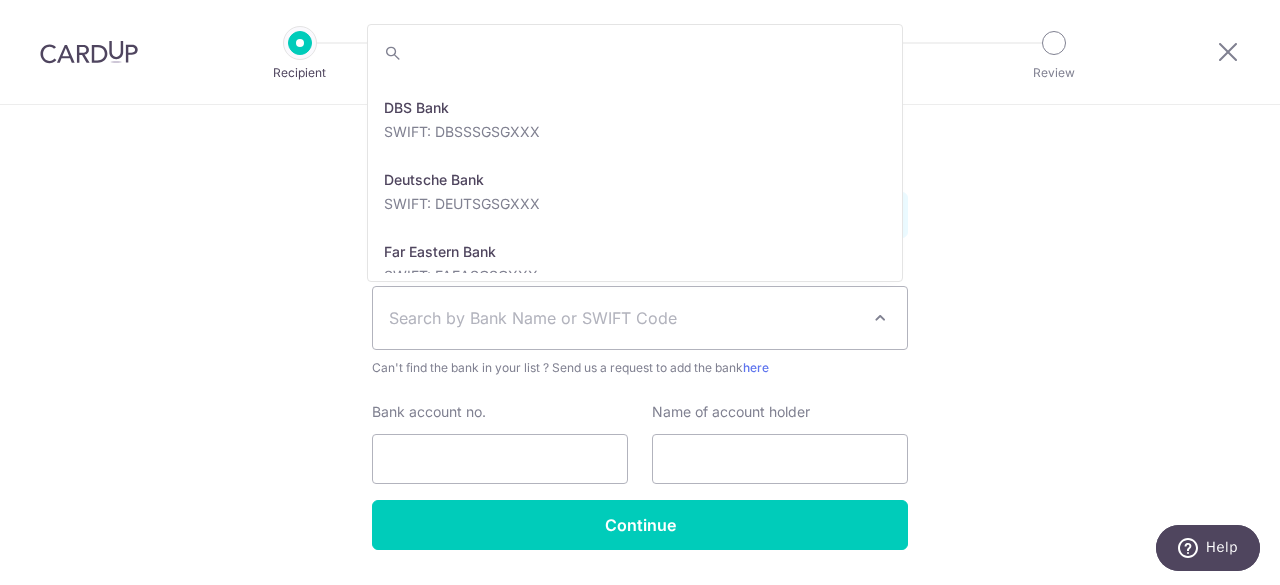 scroll, scrollTop: 1426, scrollLeft: 0, axis: vertical 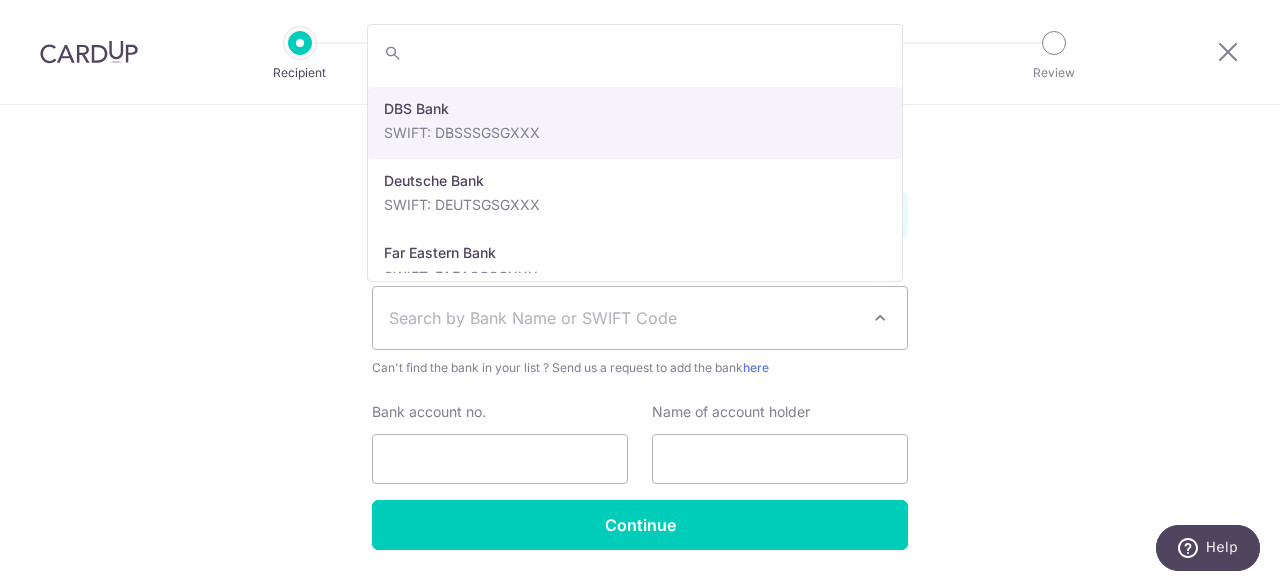 select on "6" 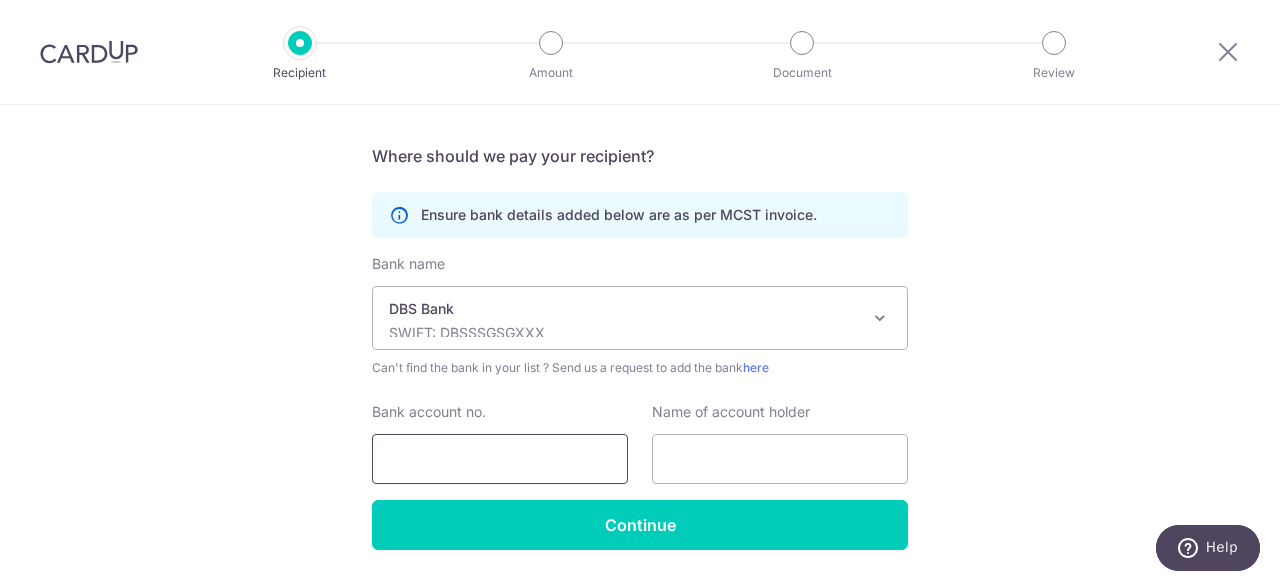 click on "Bank account no." at bounding box center (500, 459) 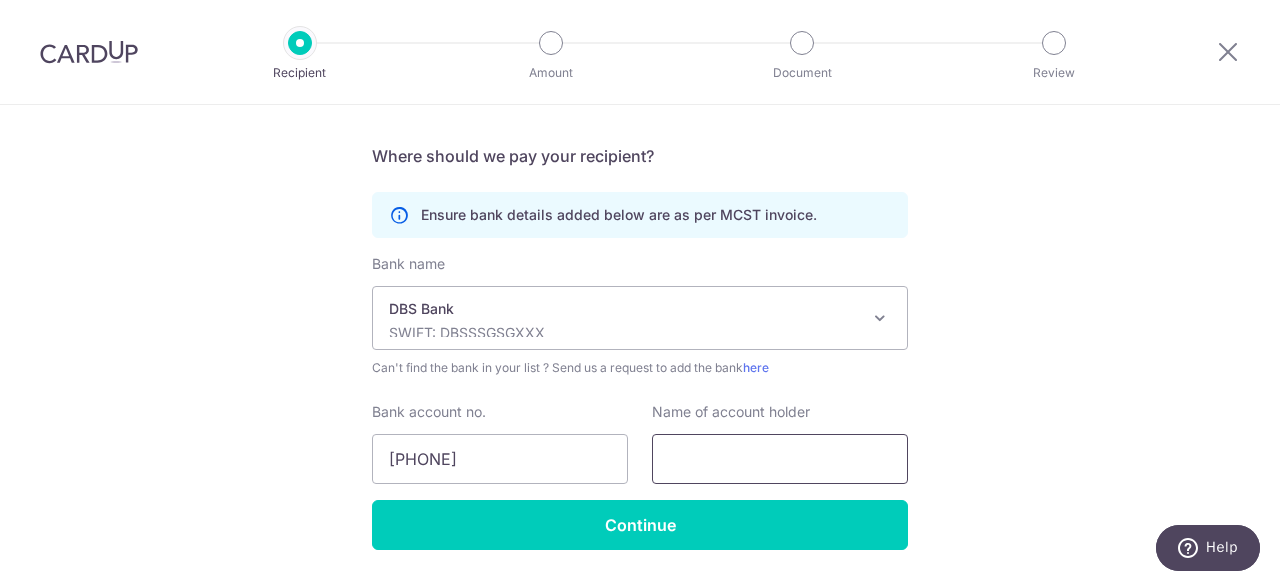 click at bounding box center [780, 459] 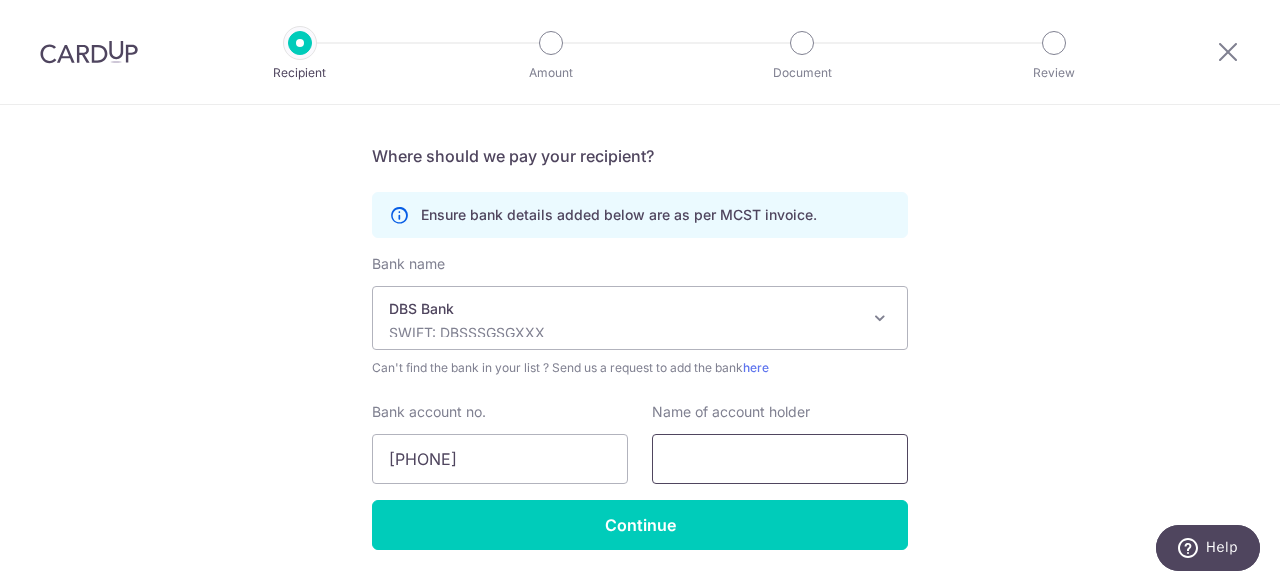 type on "HF Three PL - Reef MF" 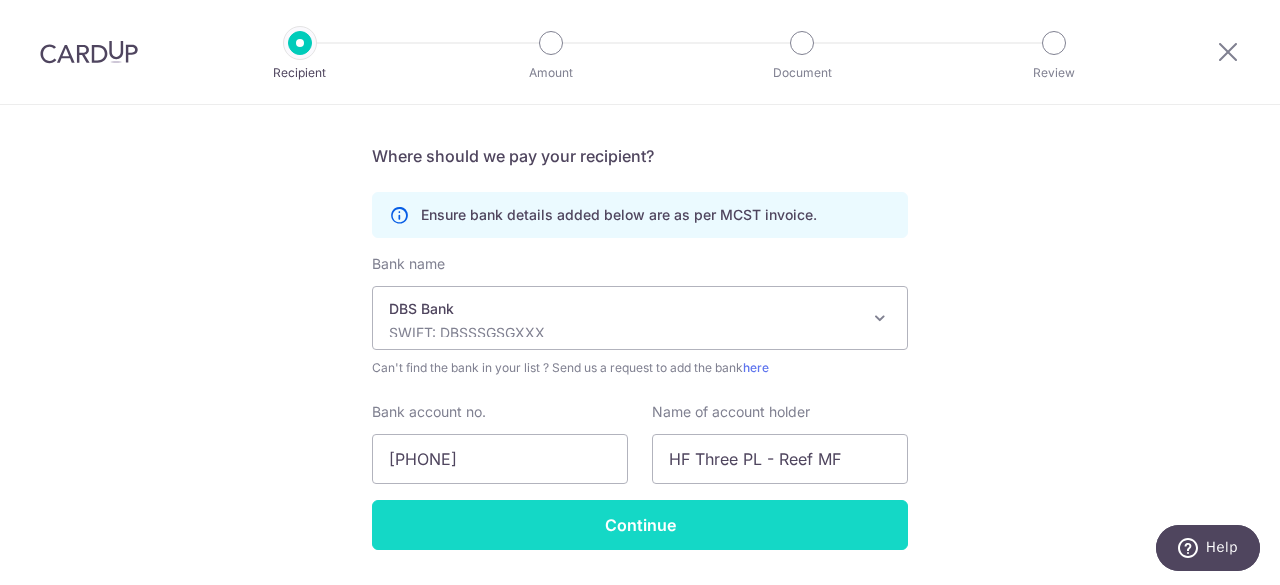click on "Continue" at bounding box center [640, 525] 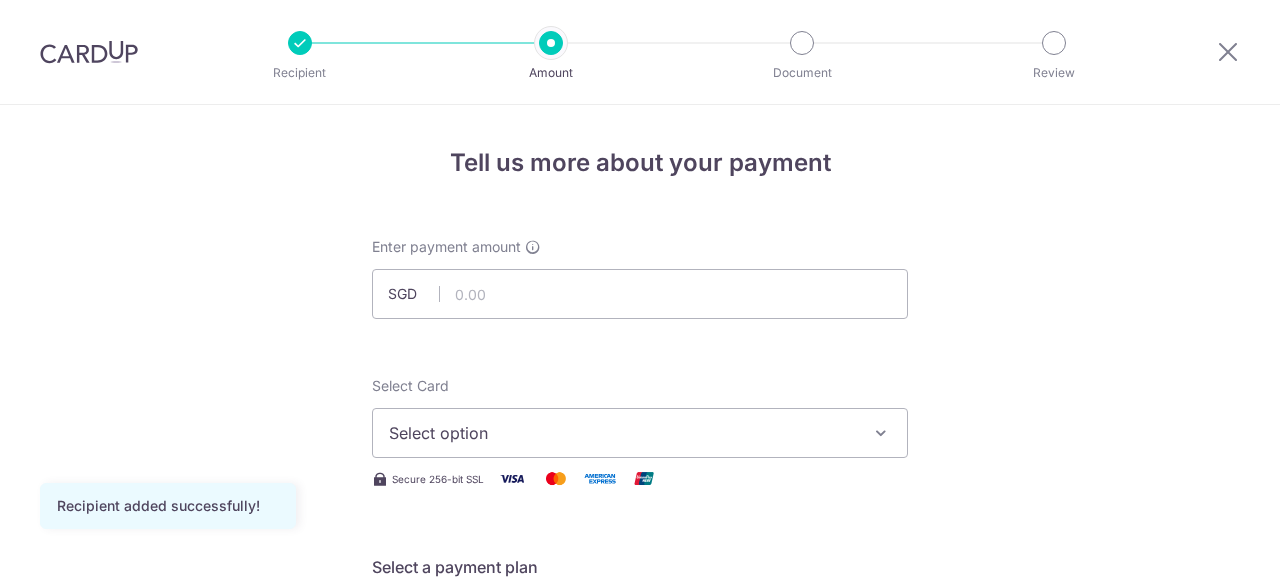 scroll, scrollTop: 0, scrollLeft: 0, axis: both 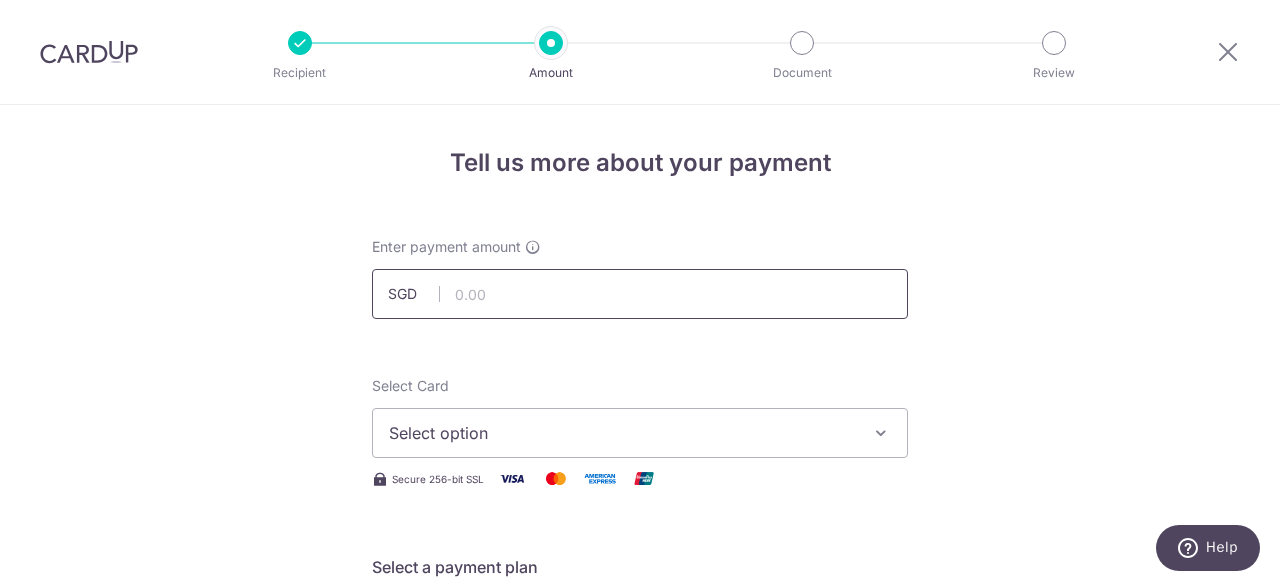 type on "1" 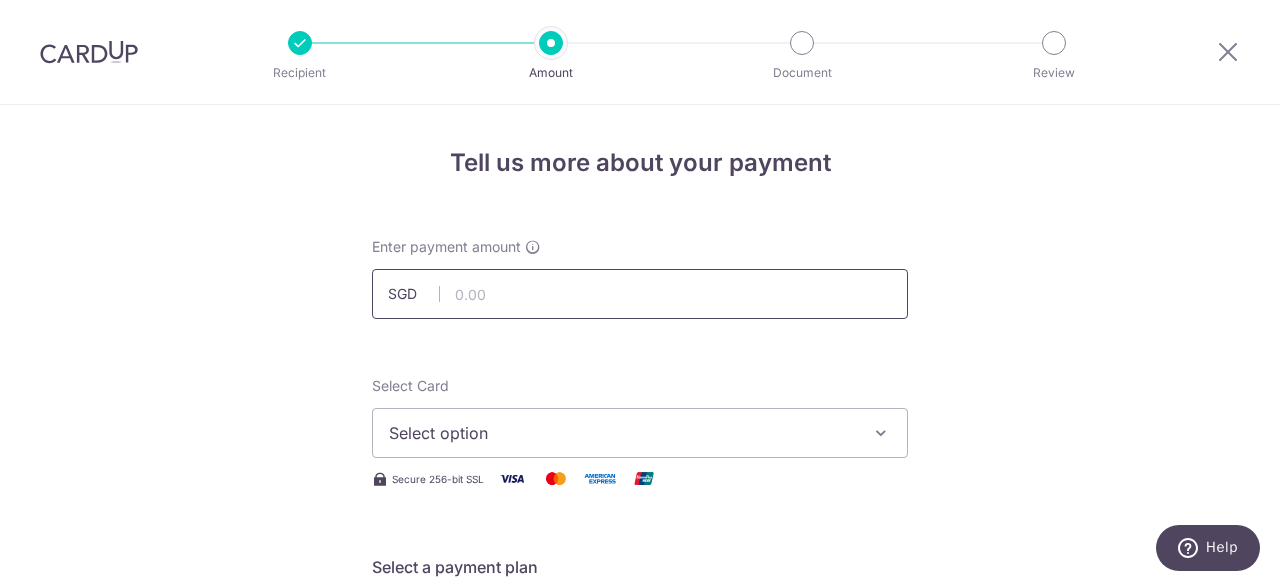 click at bounding box center (640, 294) 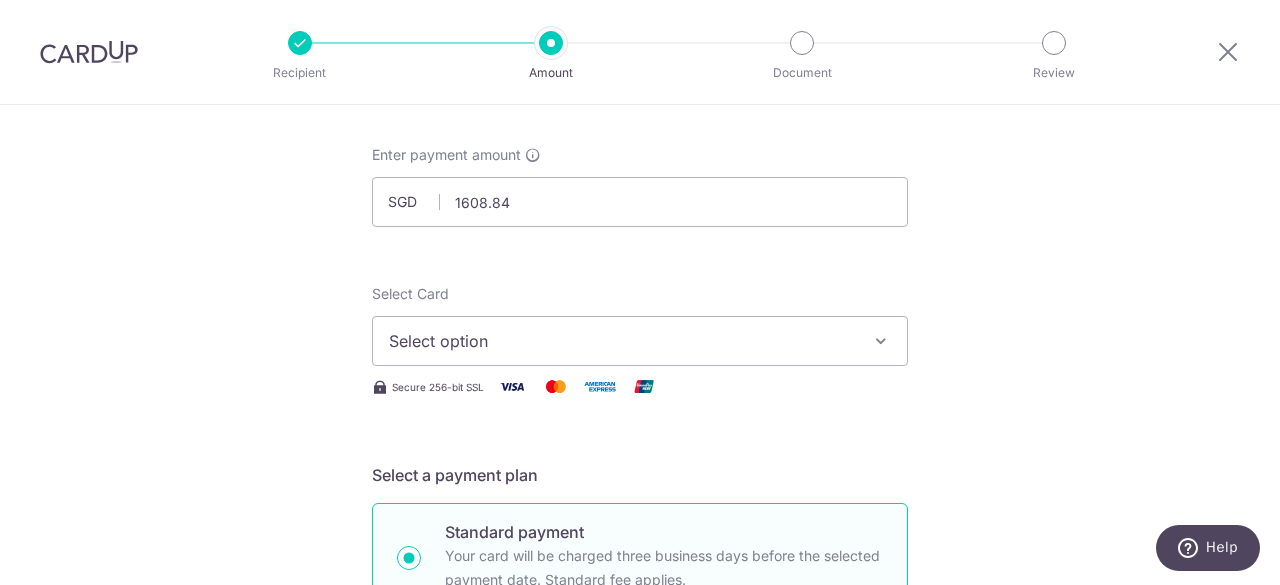 type on "1,608.84" 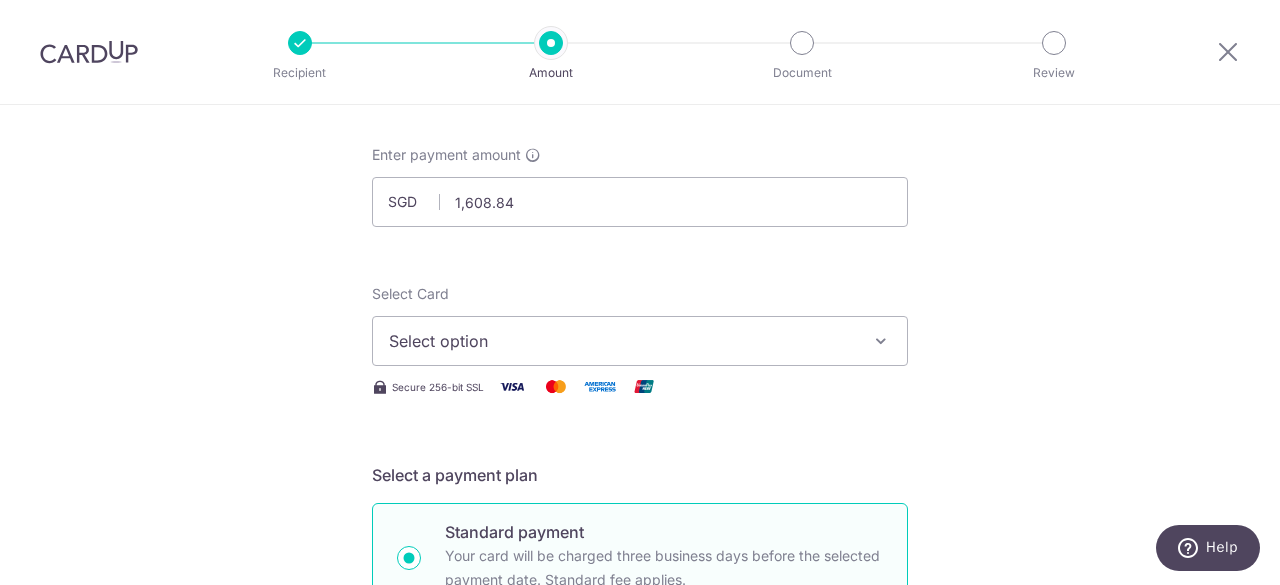 click on "Select option" at bounding box center (640, 341) 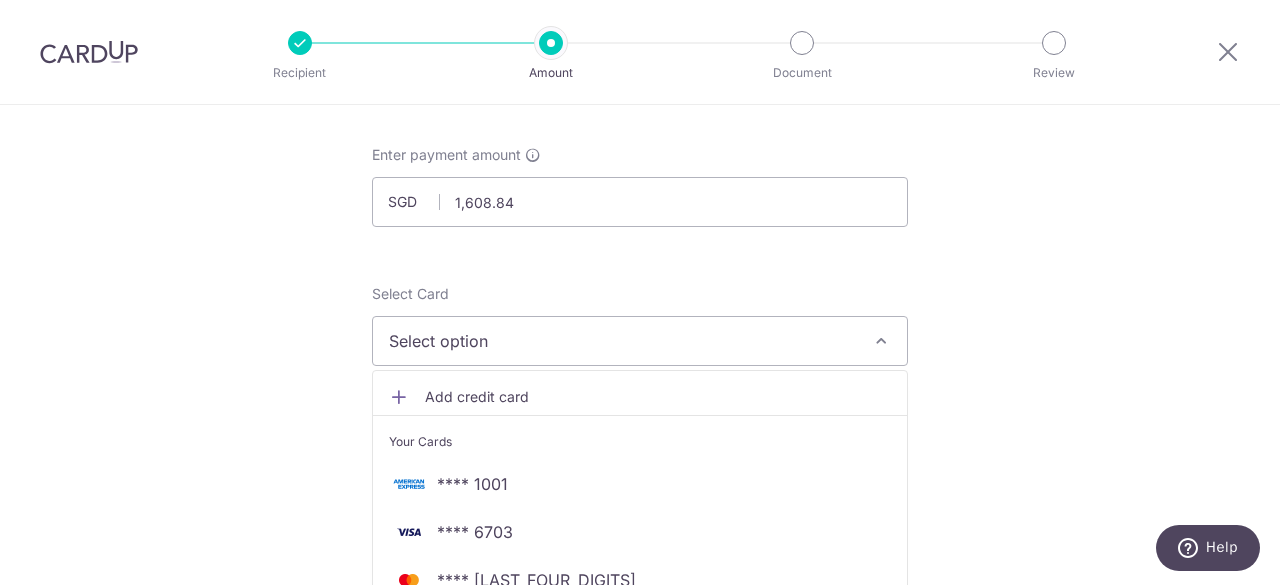 scroll, scrollTop: 256, scrollLeft: 0, axis: vertical 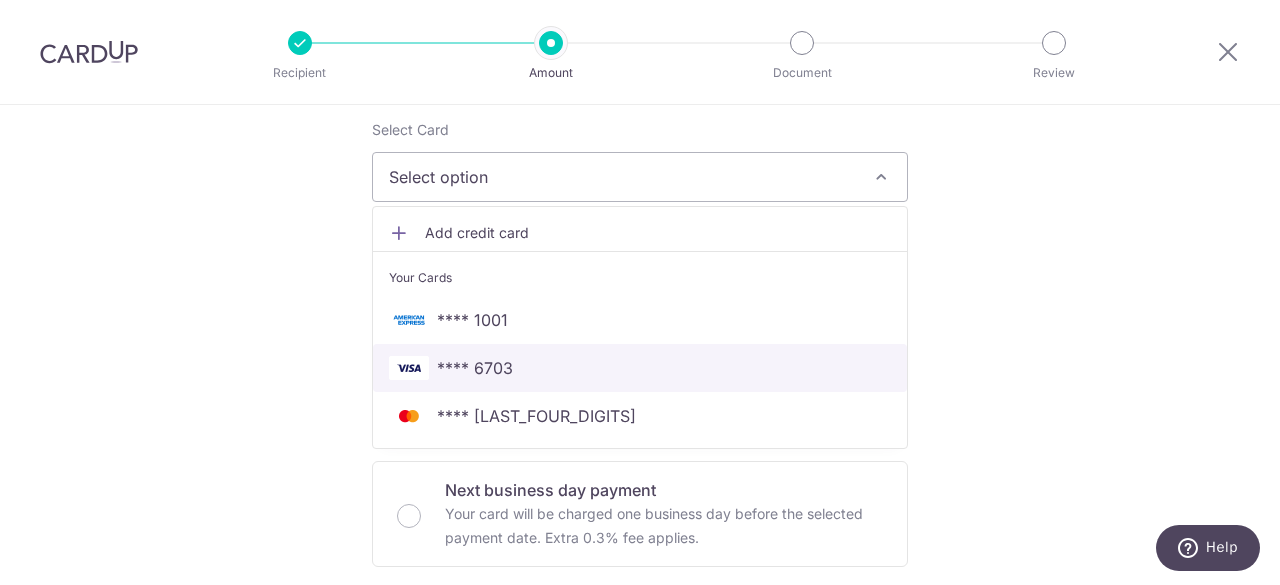 click on "**** 6703" at bounding box center [640, 368] 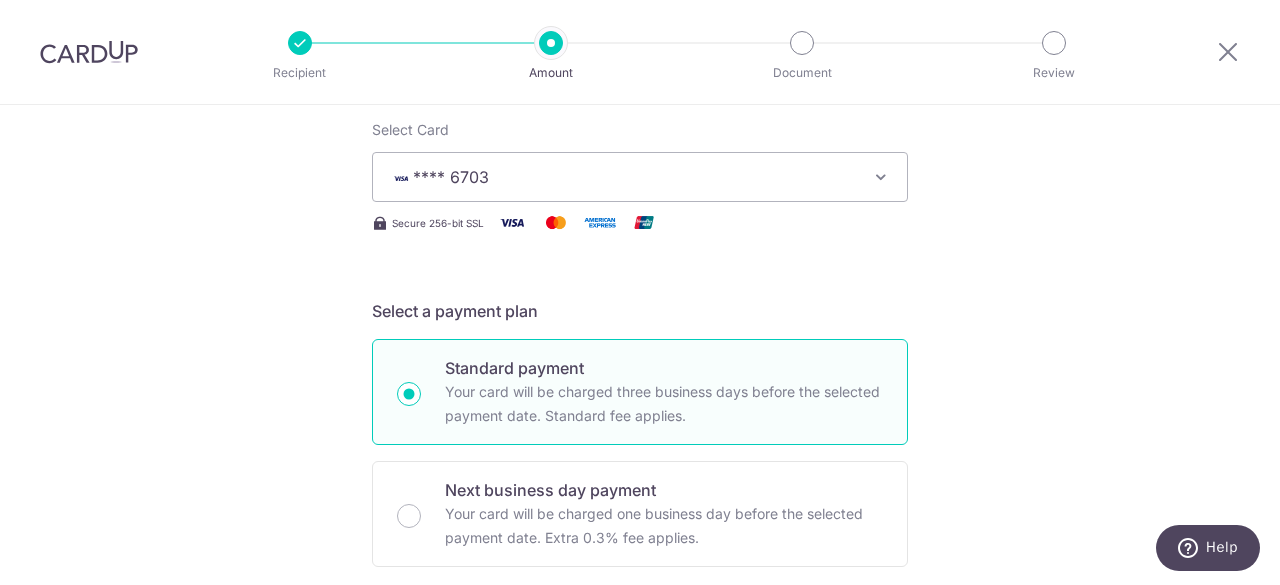 click on "Tell us more about your payment
Enter payment amount
SGD
1,608.84
1608.84
Recipient added successfully!
Select Card
**** 6703
Add credit card
Your Cards
**** 1001
**** 6703
**** 5104
Secure 256-bit SSL
Text
New card details
Card" at bounding box center (640, 753) 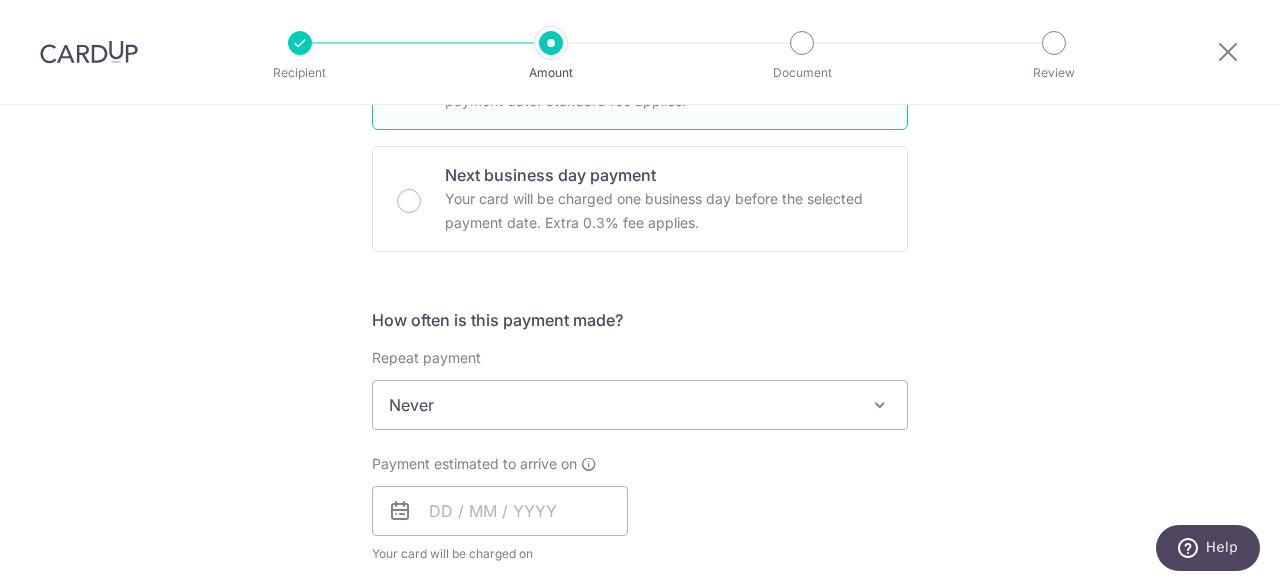 scroll, scrollTop: 647, scrollLeft: 0, axis: vertical 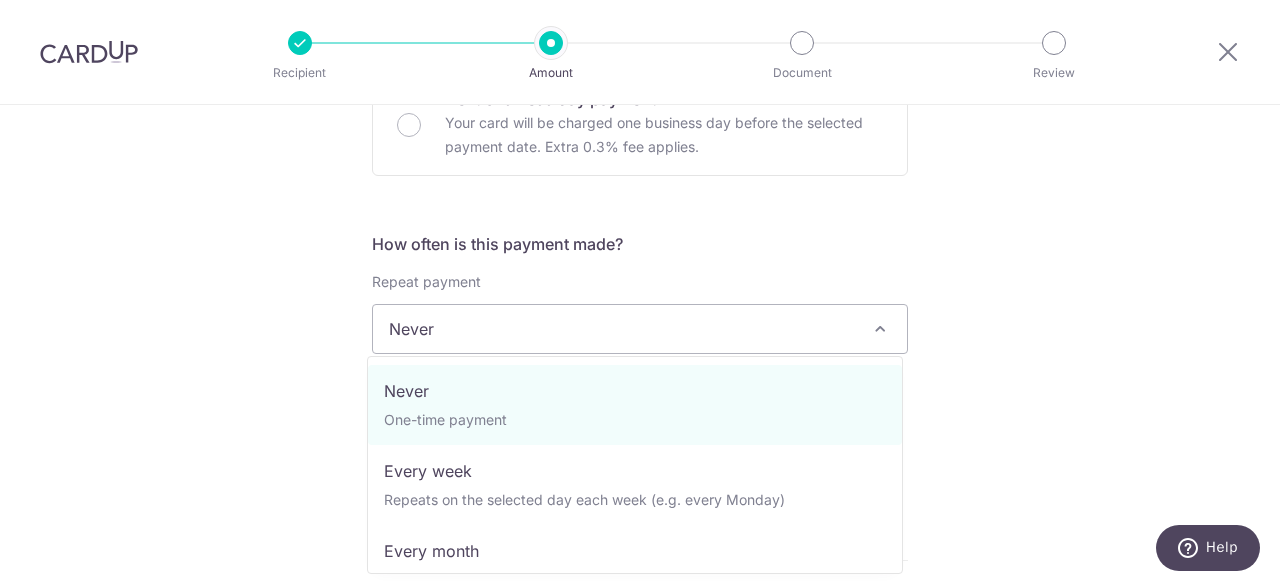 click on "Never" at bounding box center (640, 329) 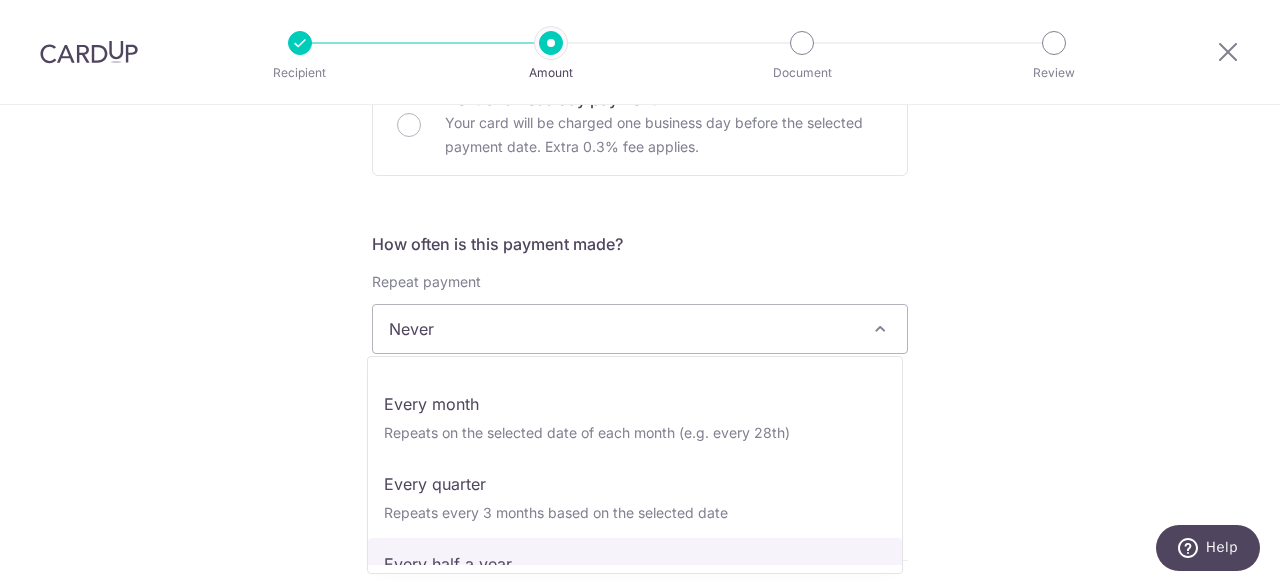 scroll, scrollTop: 146, scrollLeft: 0, axis: vertical 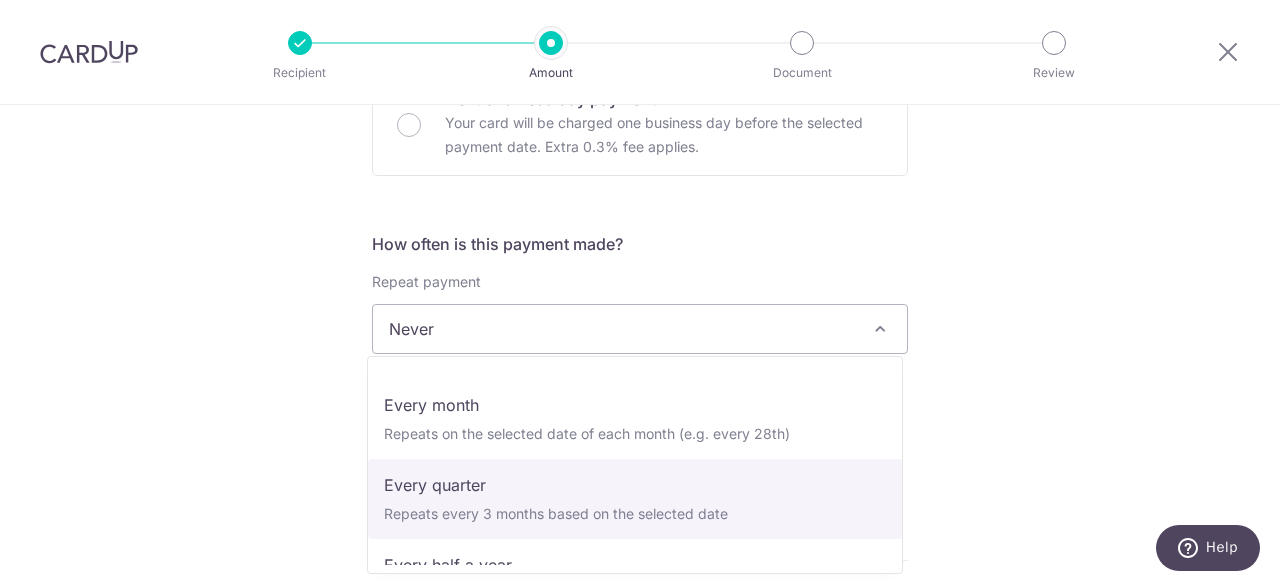 select on "4" 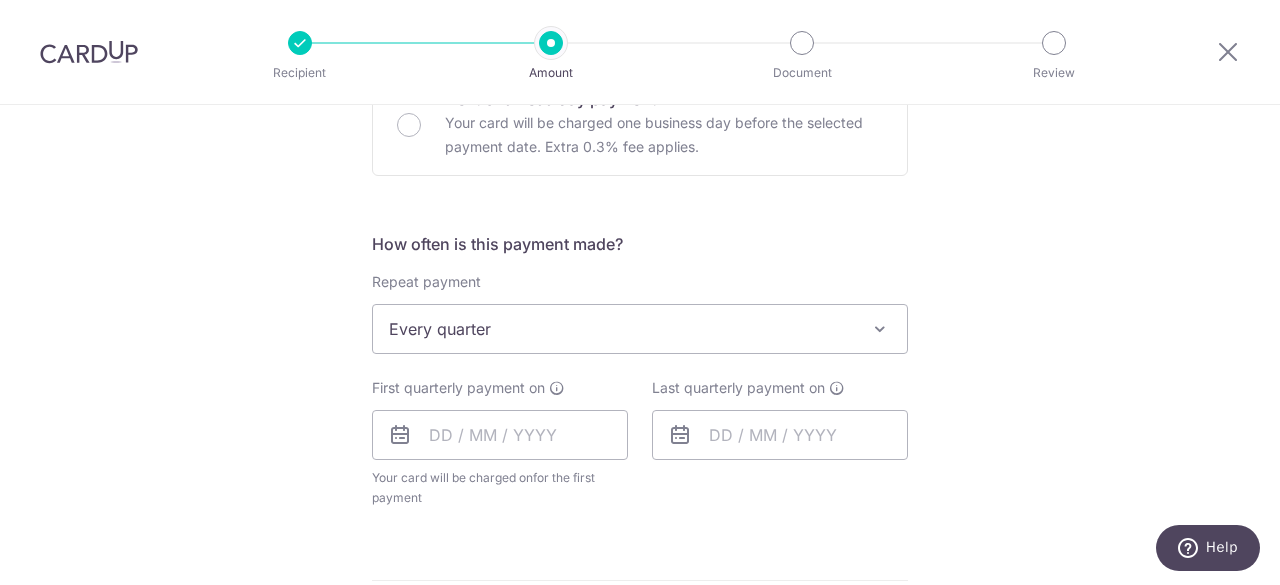scroll, scrollTop: 706, scrollLeft: 0, axis: vertical 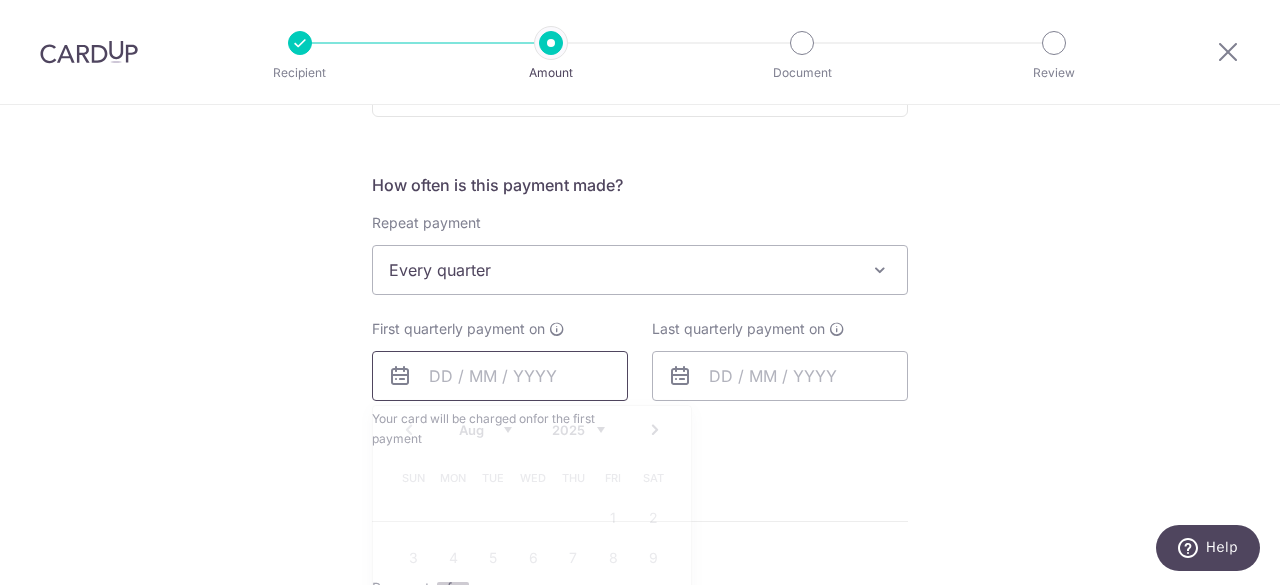 click at bounding box center (500, 376) 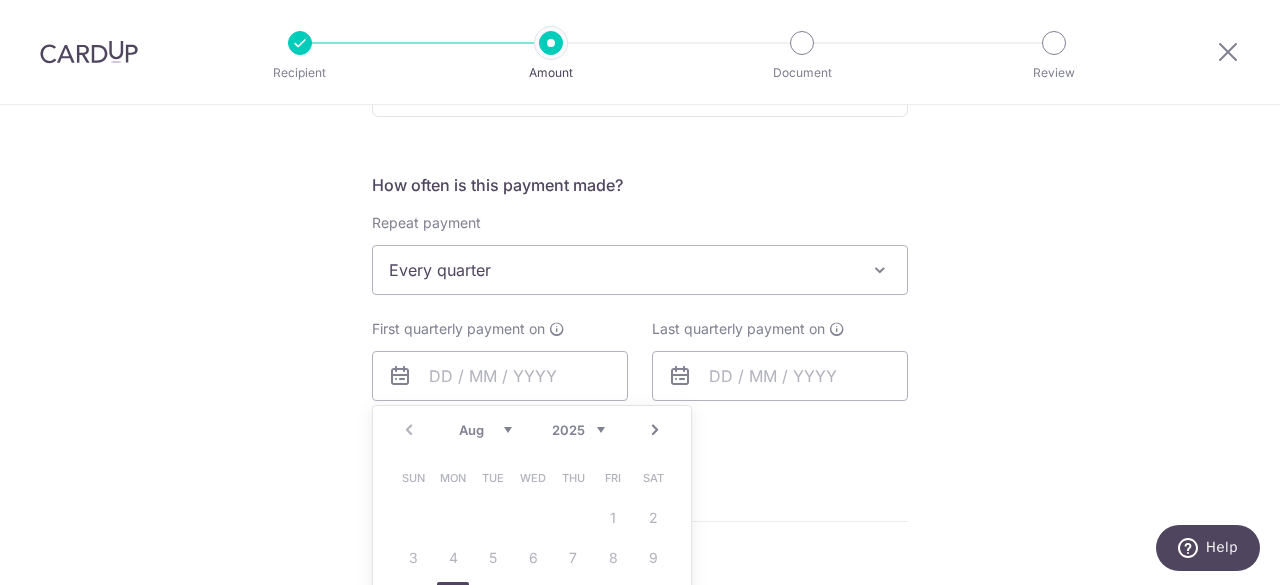 click on "Aug Sep Oct Nov Dec" at bounding box center (485, 430) 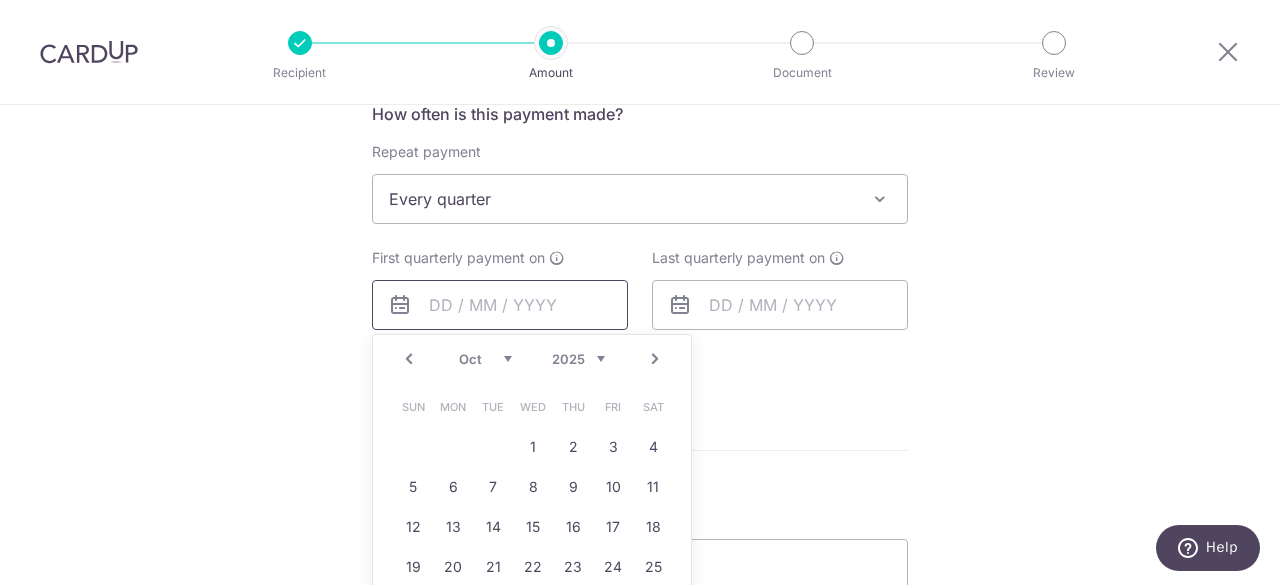 scroll, scrollTop: 776, scrollLeft: 0, axis: vertical 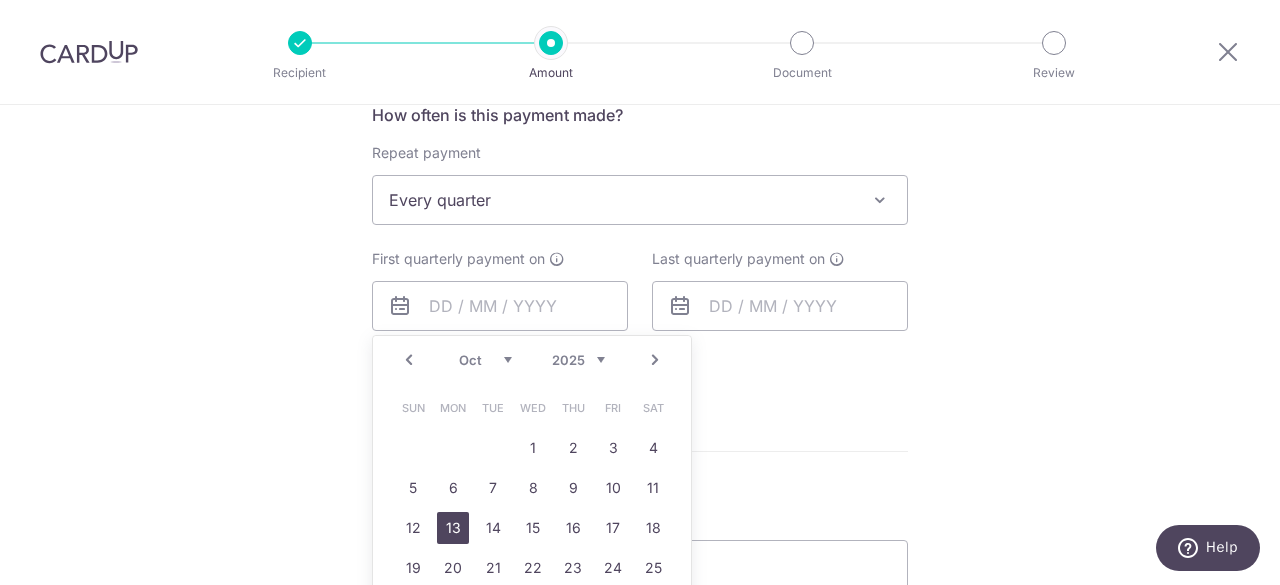 click on "13" at bounding box center [453, 528] 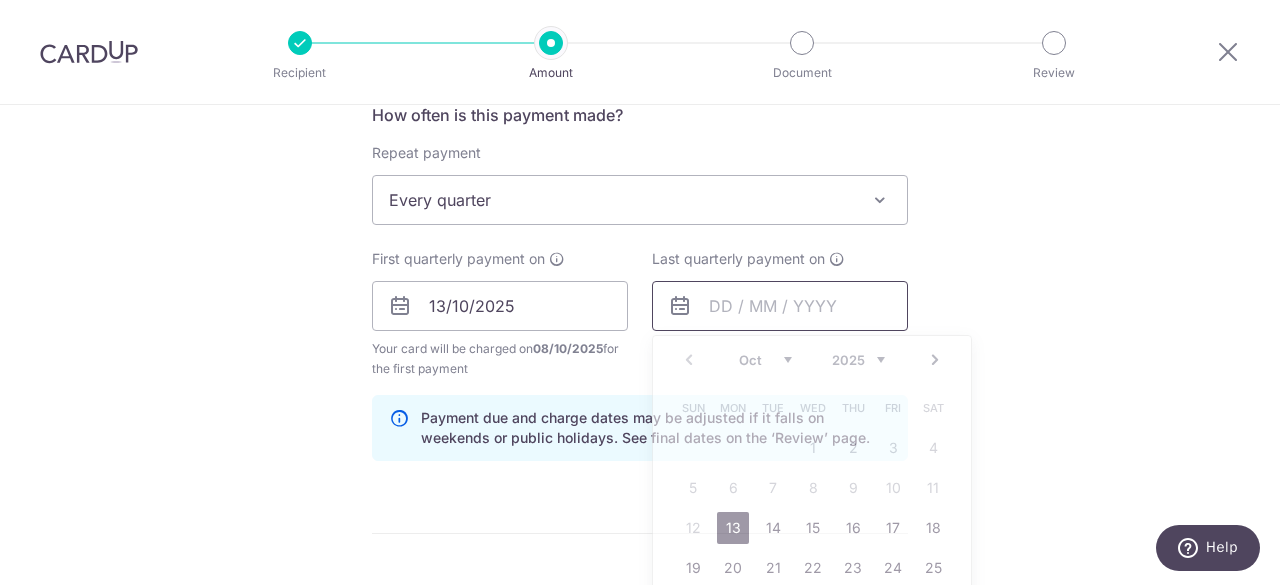 click at bounding box center [780, 306] 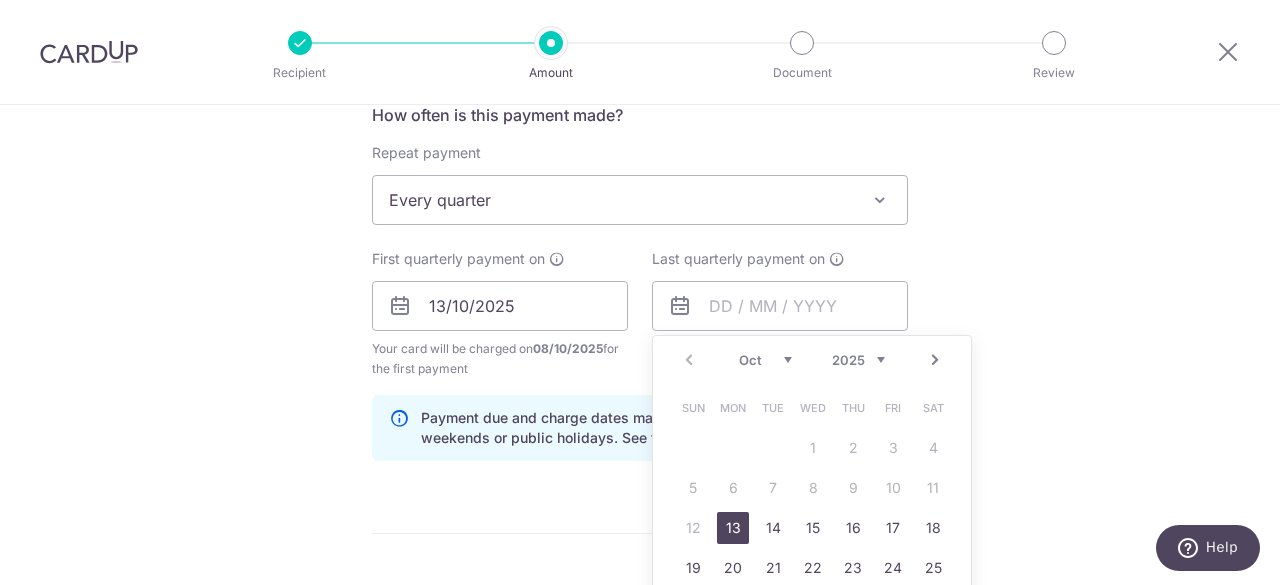 click on "Oct Nov Dec" at bounding box center [765, 360] 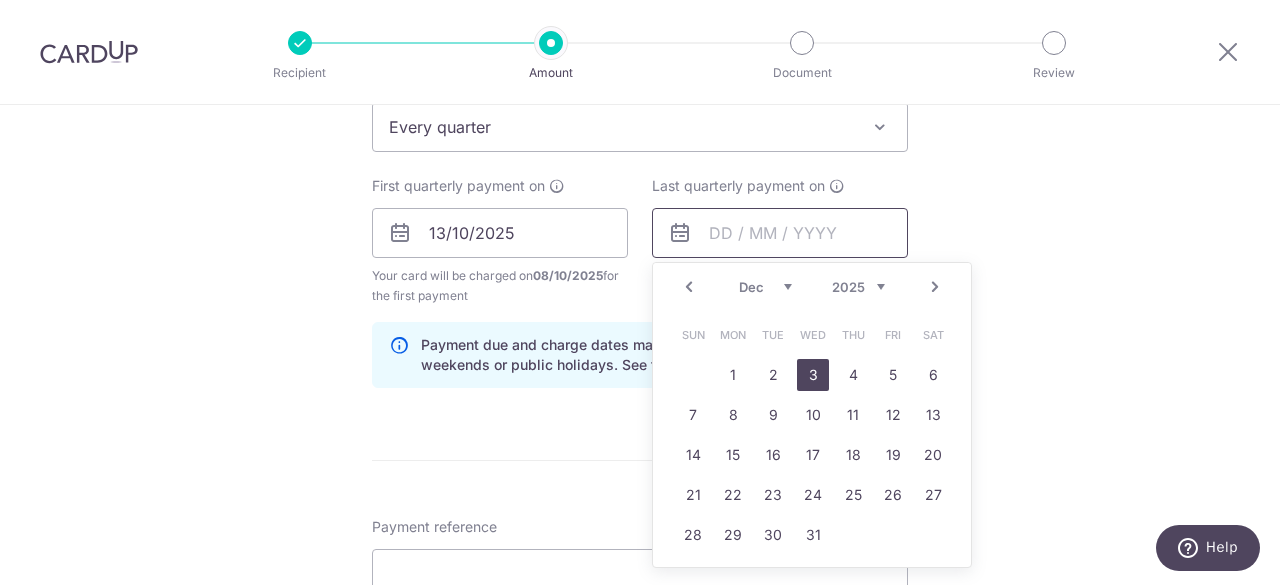 scroll, scrollTop: 850, scrollLeft: 0, axis: vertical 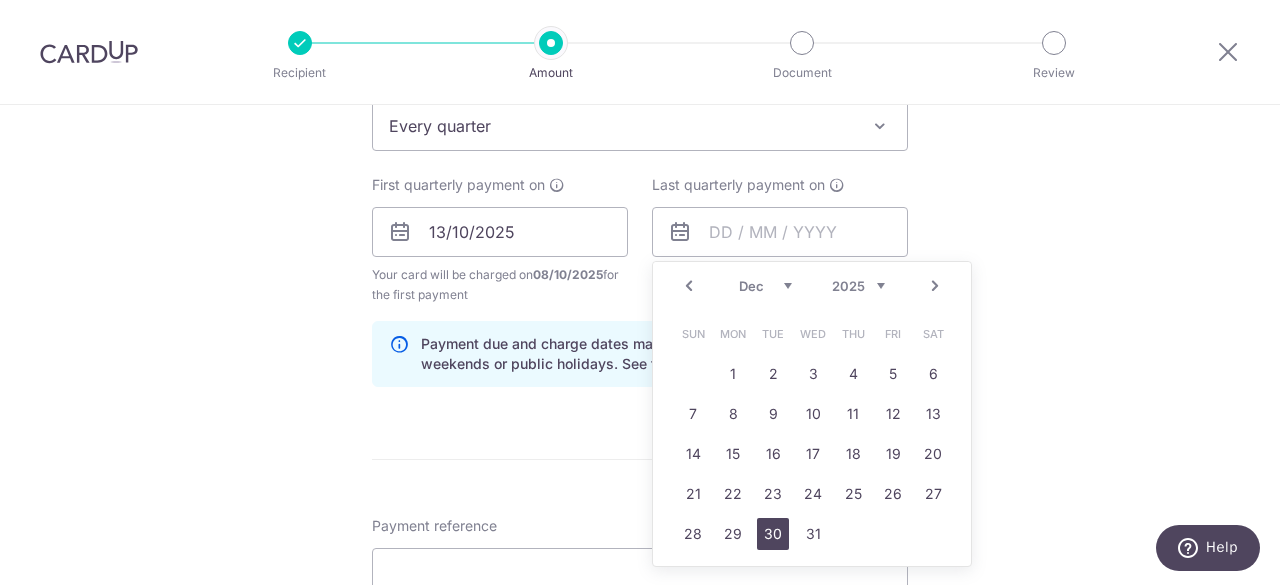 click on "30" at bounding box center (773, 534) 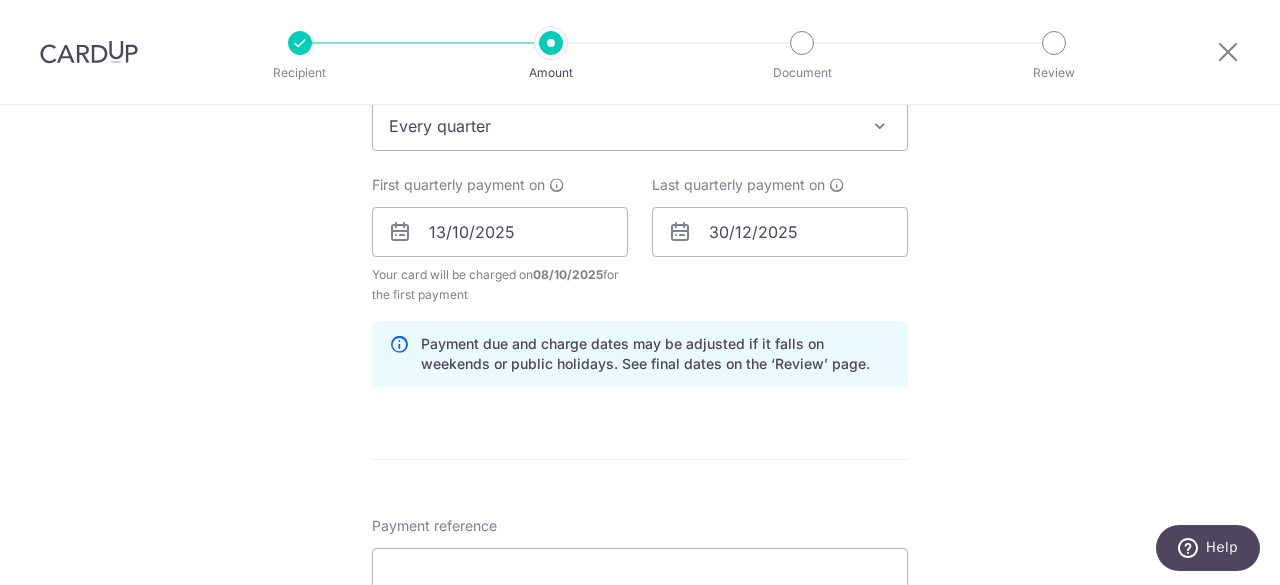 click on "Tell us more about your payment
Enter payment amount
SGD
1,608.84
1608.84
Recipient added successfully!
Select Card
**** 6703
Add credit card
Your Cards
**** 1001
**** 6703
**** 5104
Secure 256-bit SSL
Text
New card details
Card" at bounding box center [640, 210] 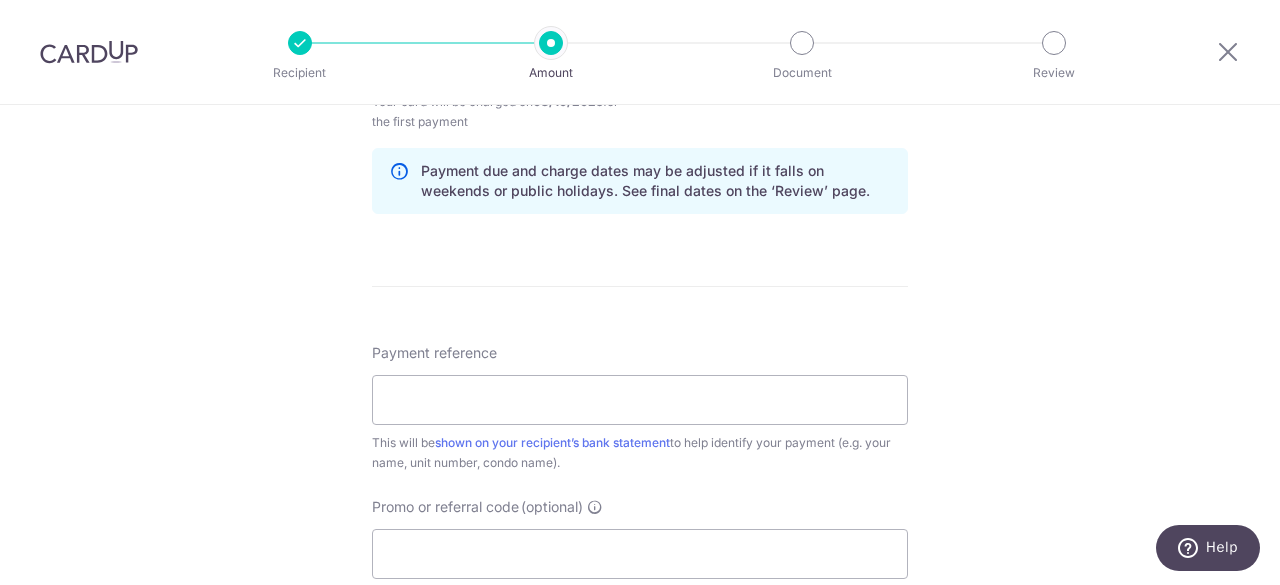 scroll, scrollTop: 1112, scrollLeft: 0, axis: vertical 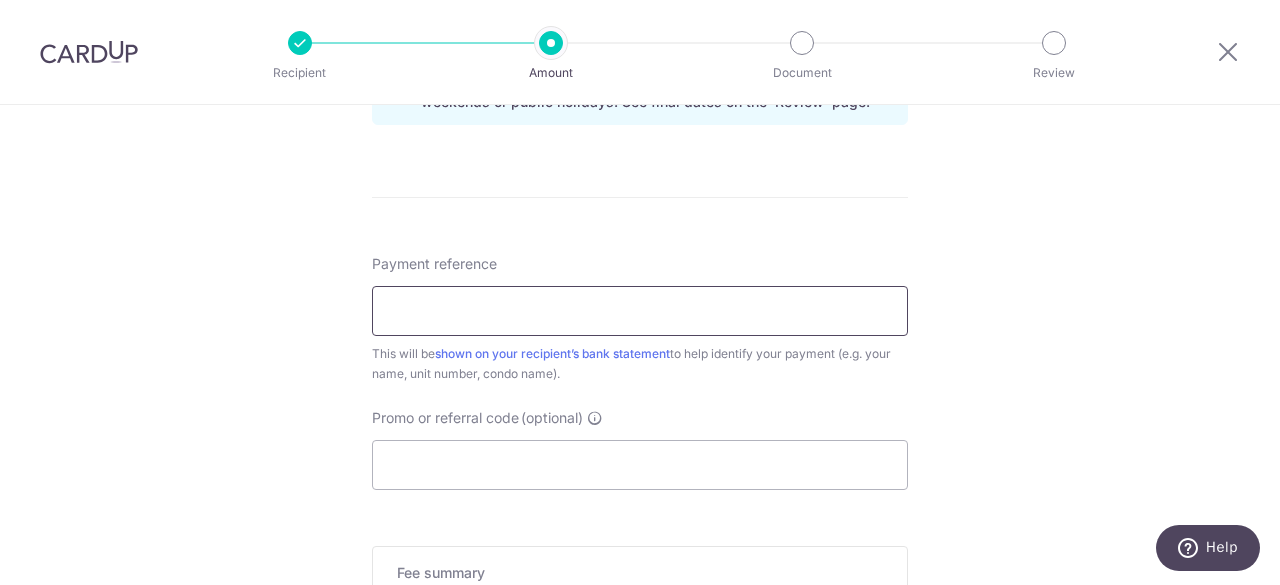 click on "Payment reference" at bounding box center [640, 311] 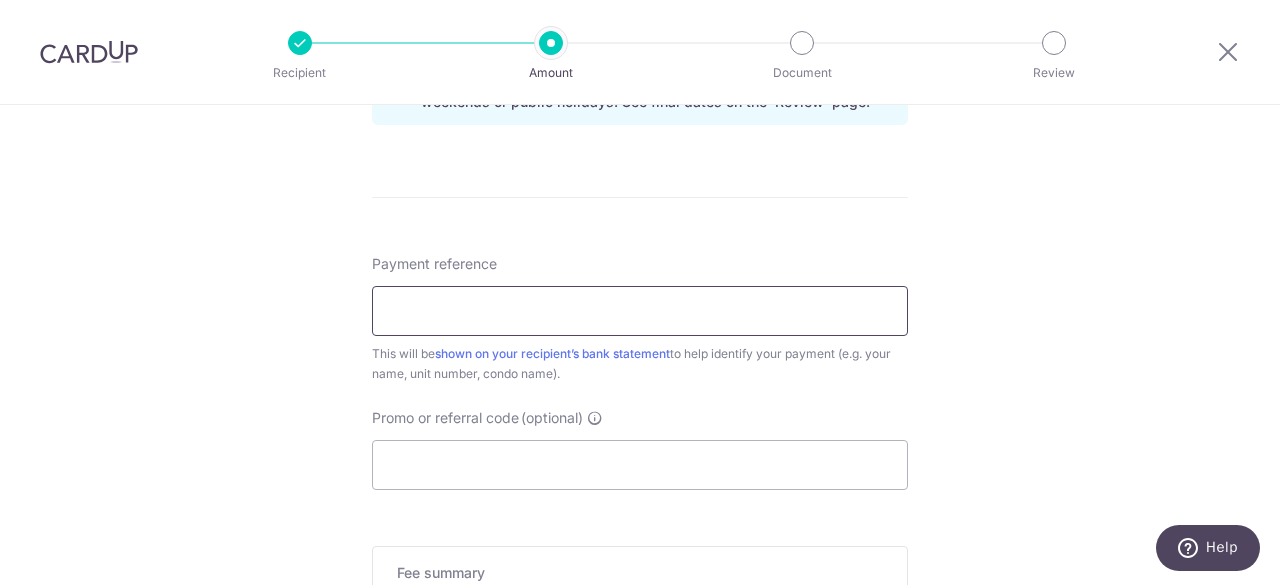type on "Blk 200550" 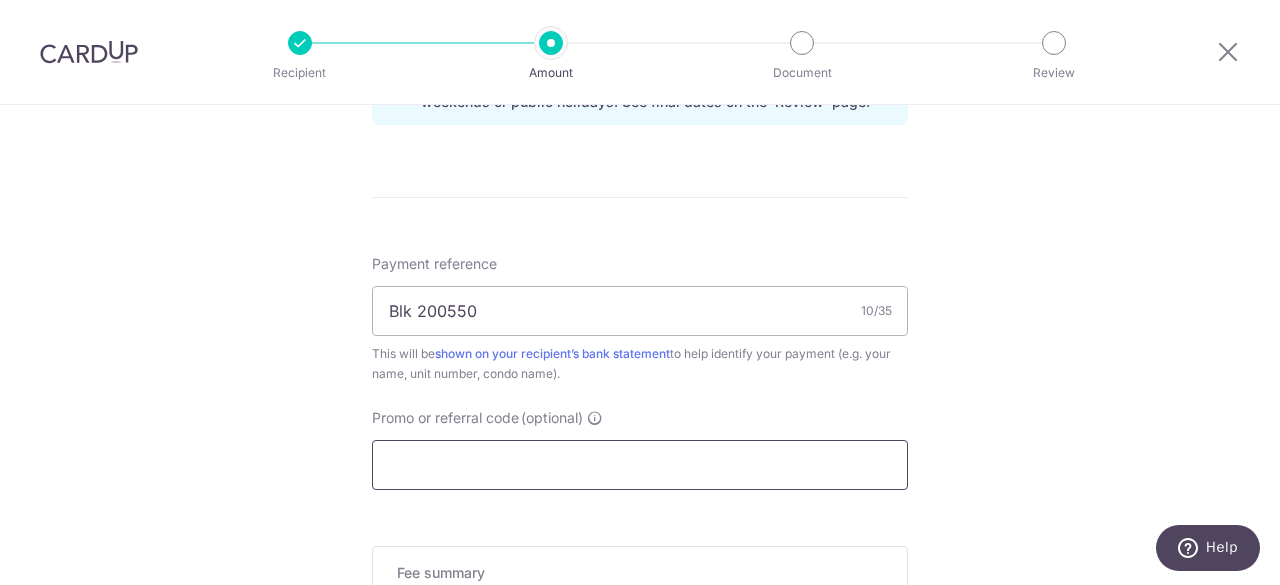click on "Promo or referral code
(optional)" at bounding box center (640, 465) 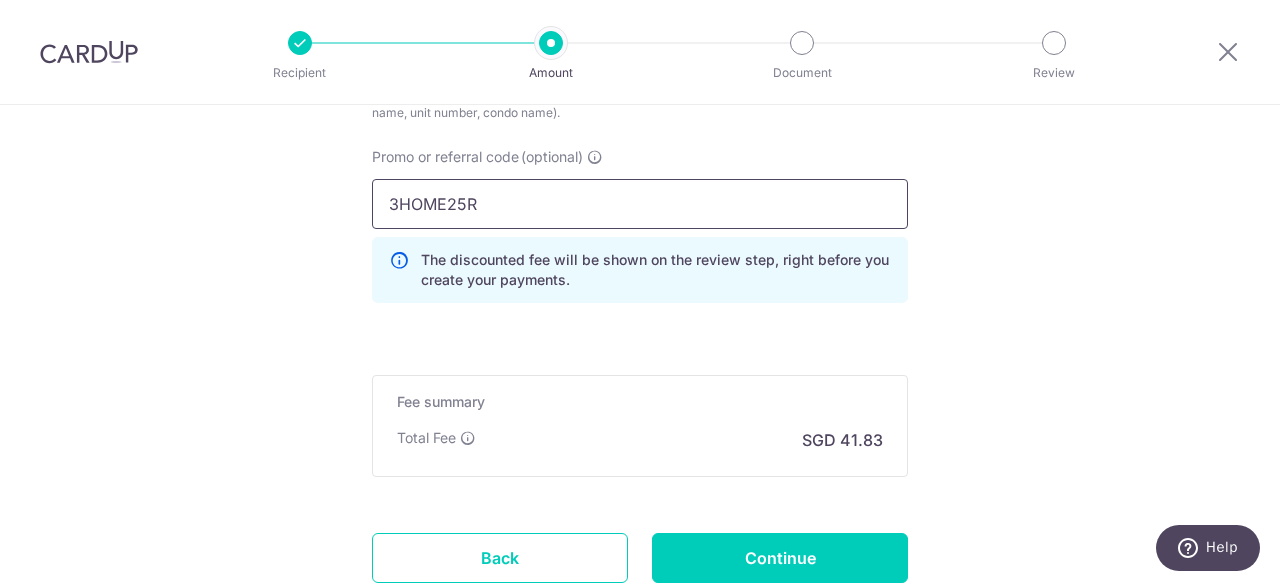 scroll, scrollTop: 1378, scrollLeft: 0, axis: vertical 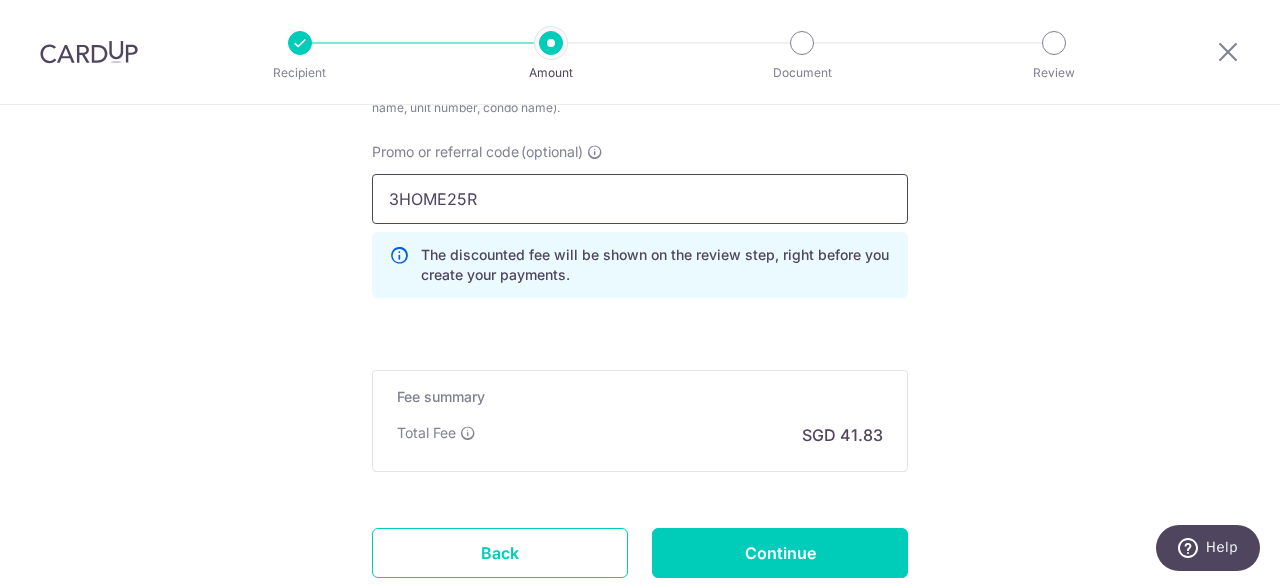 type on "3HOME25R" 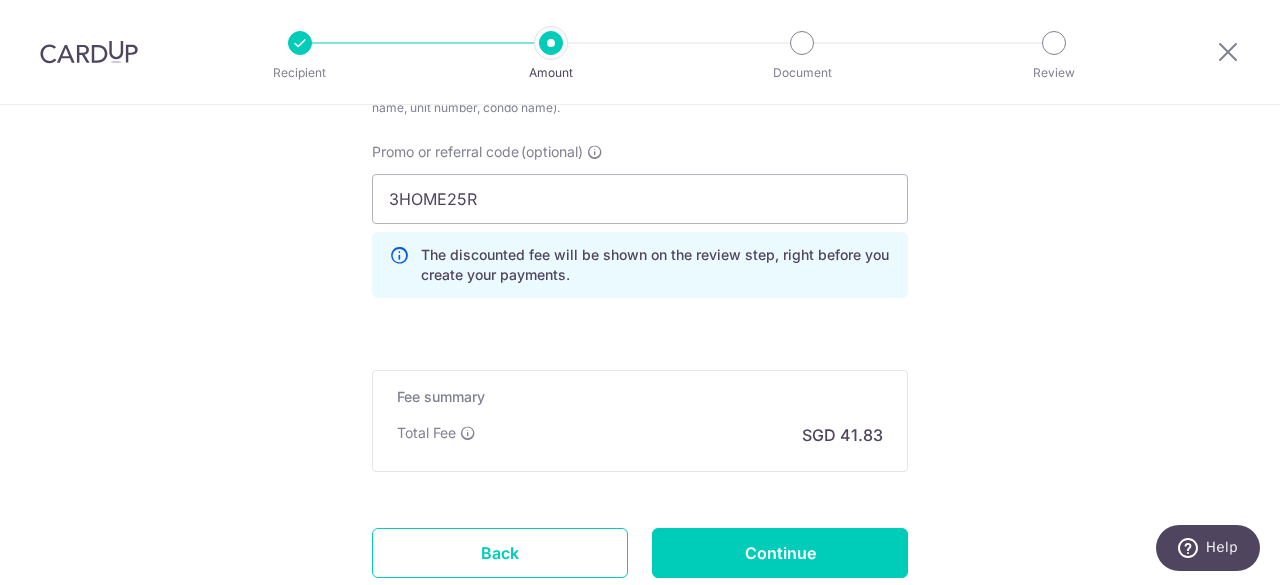 click on "Tell us more about your payment
Enter payment amount
SGD
1,608.84
1608.84
Recipient added successfully!
Select Card
**** 6703
Add credit card
Your Cards
**** 1001
**** 6703
**** 5104
Secure 256-bit SSL
Text
New card details
Card" at bounding box center [640, -273] 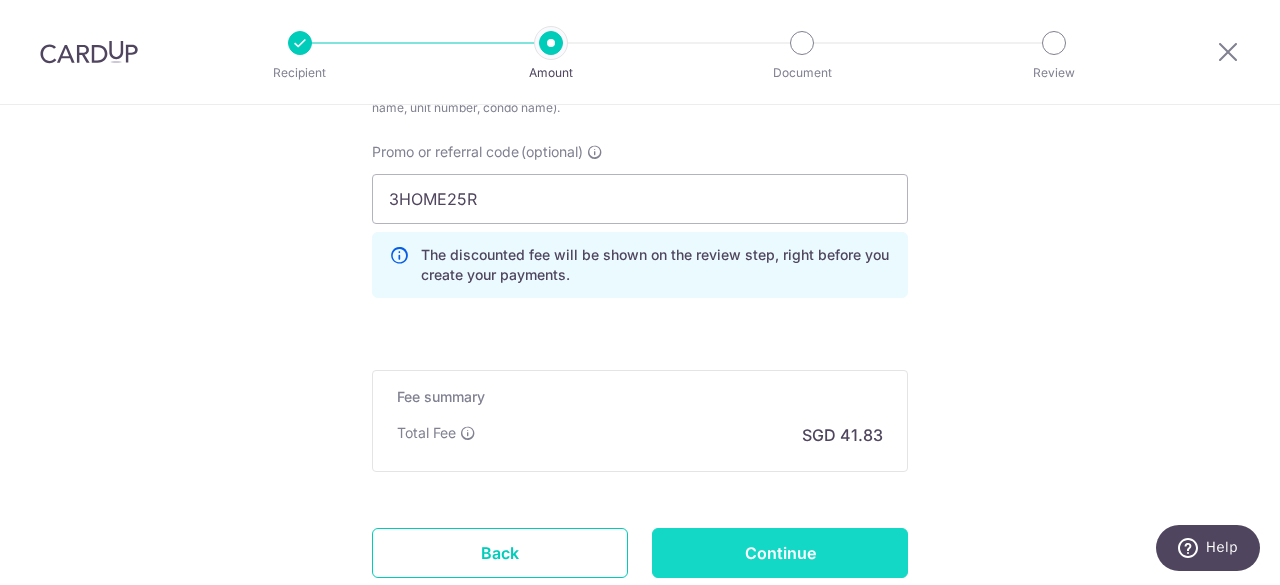 click on "Continue" at bounding box center [780, 553] 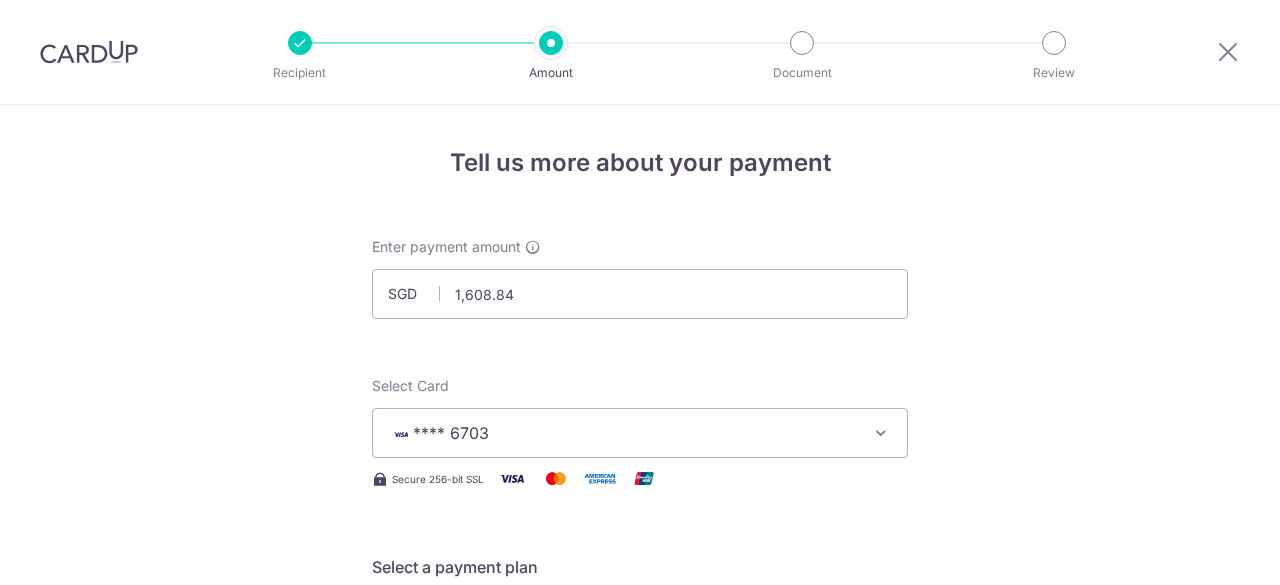 scroll, scrollTop: 0, scrollLeft: 0, axis: both 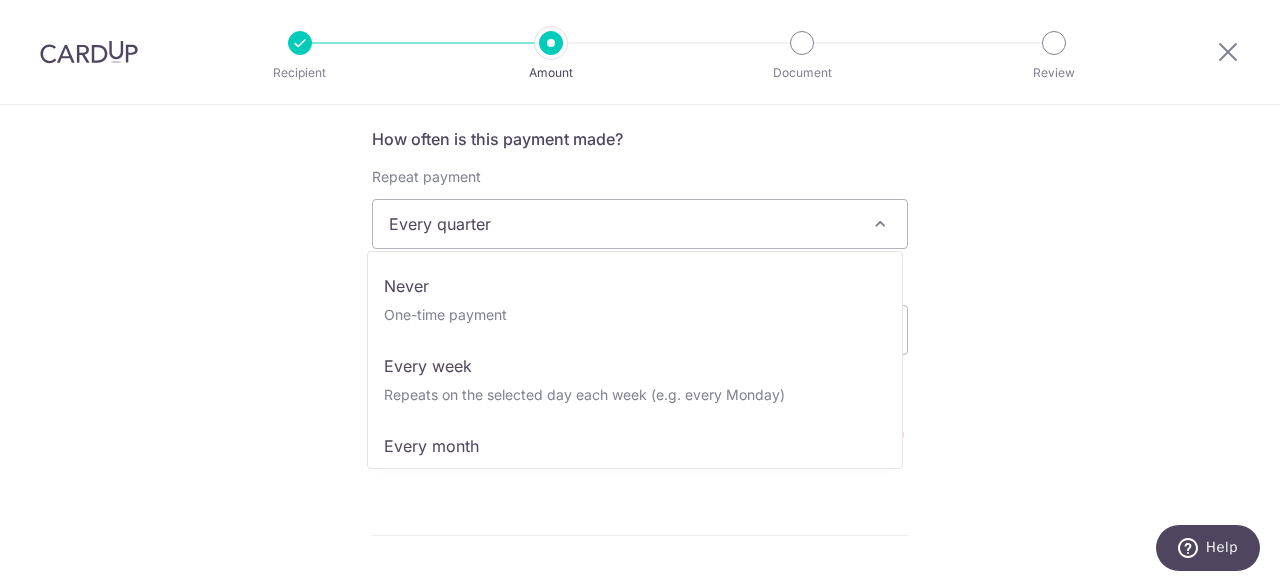 click on "Every quarter" at bounding box center [640, 224] 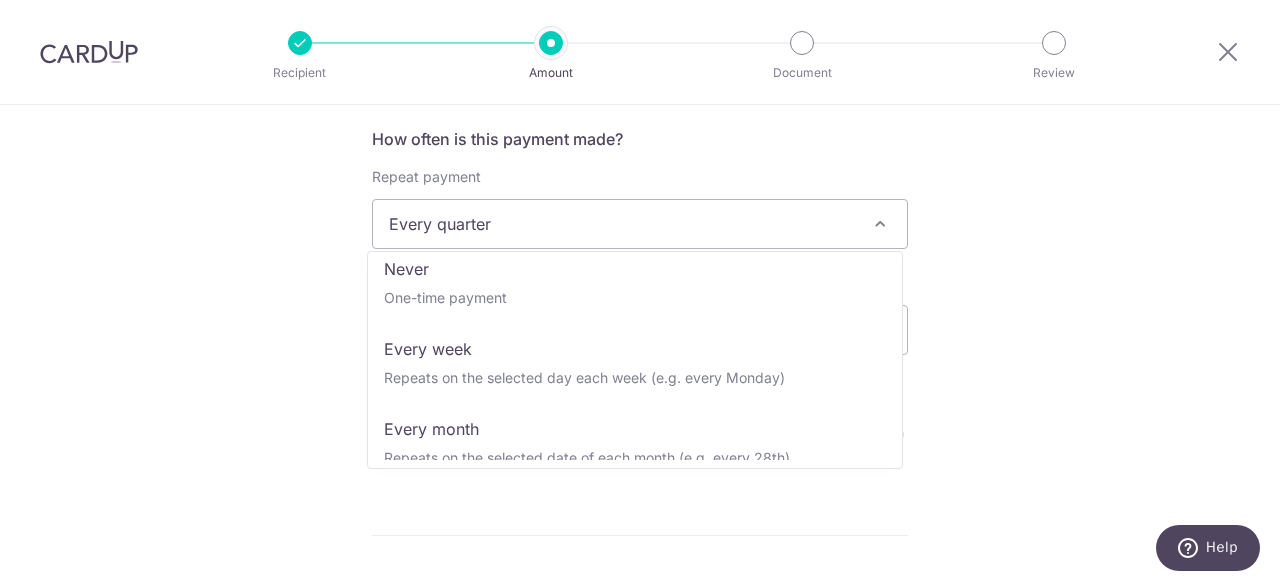 scroll, scrollTop: 0, scrollLeft: 0, axis: both 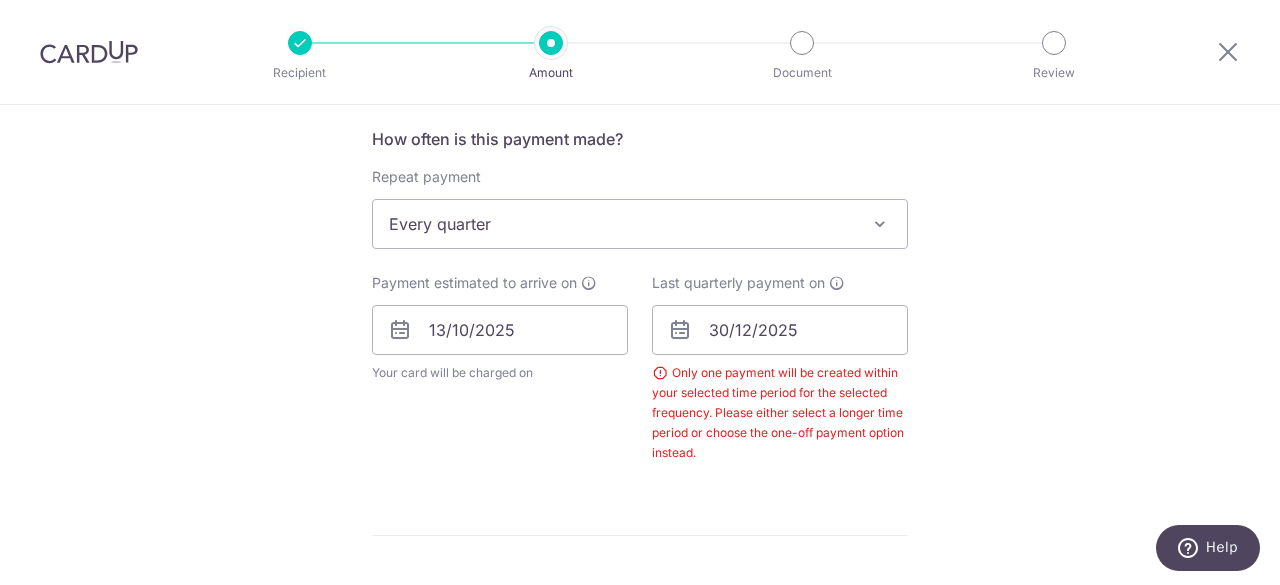 click on "Tell us more about your payment
Enter payment amount
SGD
1,608.84
1608.84
Select Card
**** 6703
Add credit card
Your Cards
**** 1001
**** 6703
**** 5104
Secure 256-bit SSL
Text
New card details
Card" at bounding box center (640, 342) 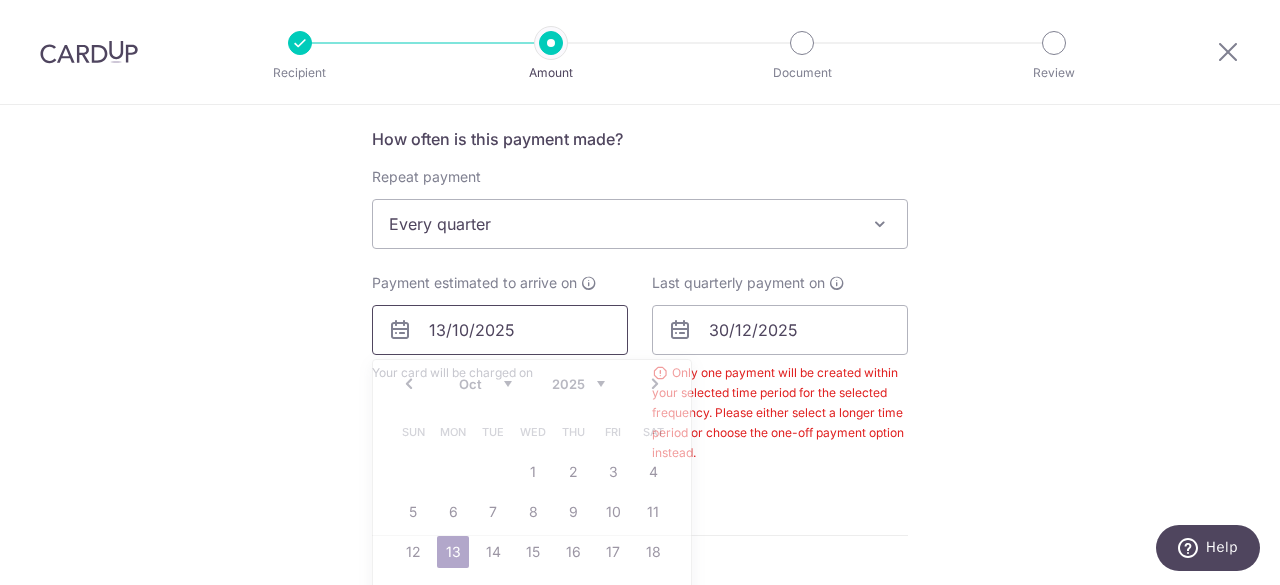 click on "13/10/2025" at bounding box center (500, 330) 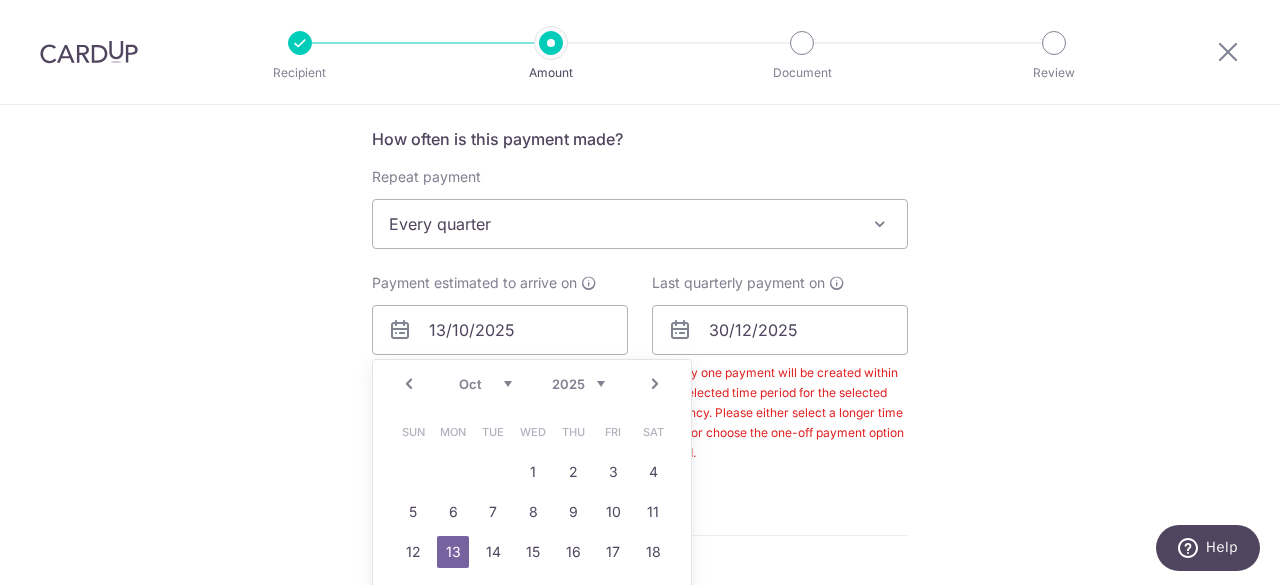 click on "Prev" at bounding box center [409, 384] 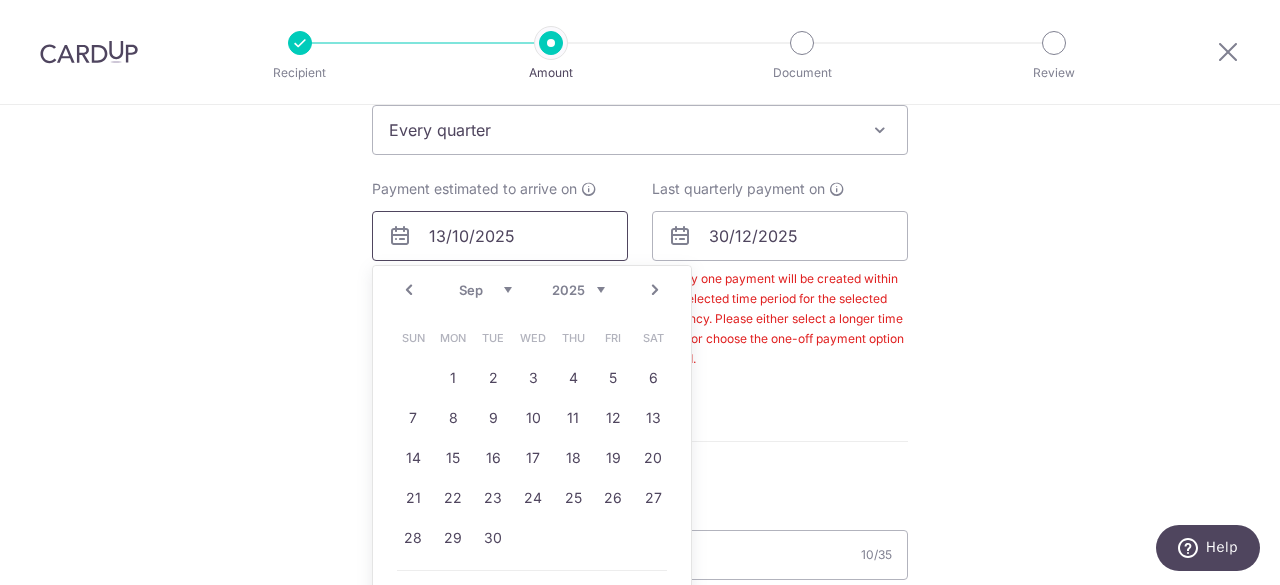 scroll, scrollTop: 847, scrollLeft: 0, axis: vertical 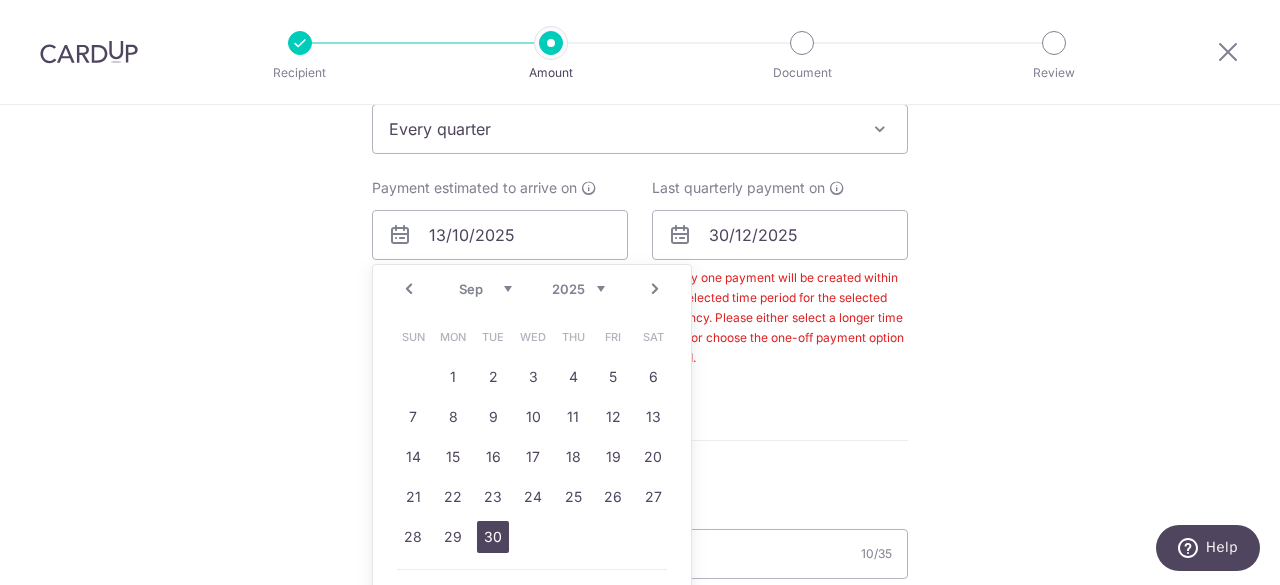 click on "30" at bounding box center (493, 537) 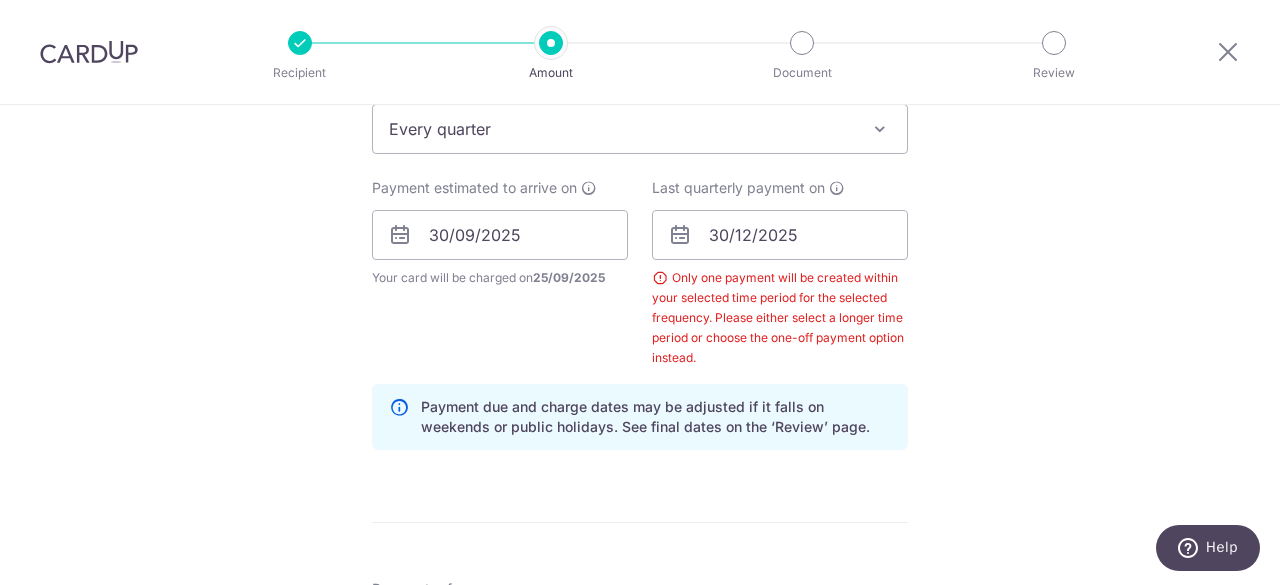 click on "Tell us more about your payment
Enter payment amount
SGD
1,608.84
1608.84
Select Card
**** 6703
Add credit card
Your Cards
**** 1001
**** 6703
**** 5104
Secure 256-bit SSL
Text
New card details
Card" at bounding box center (640, 288) 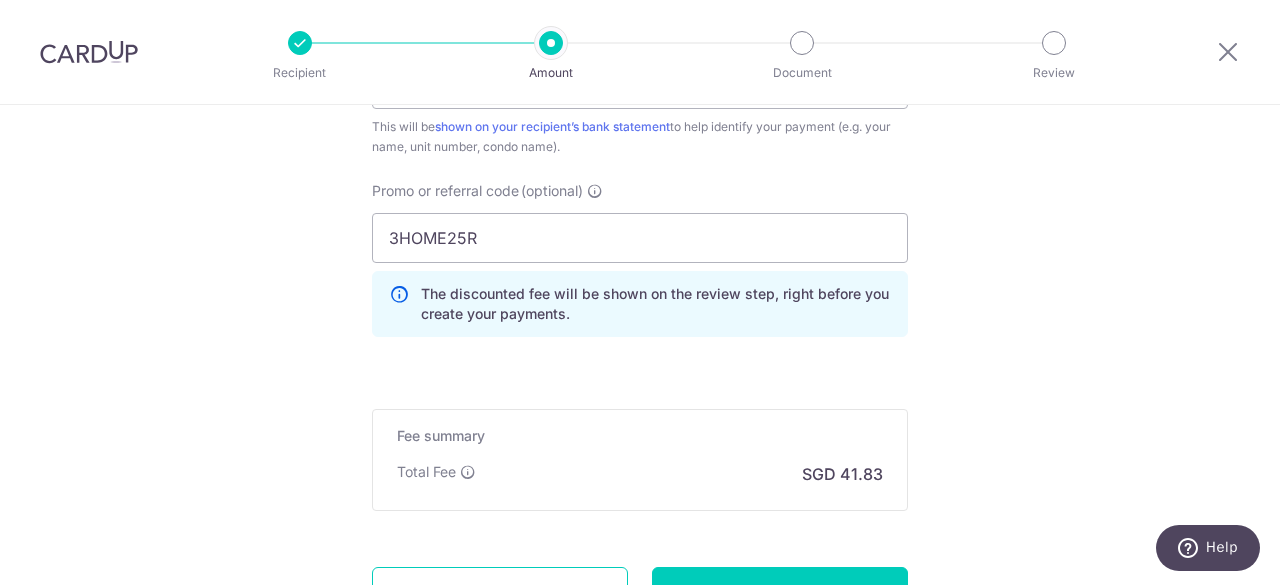 scroll, scrollTop: 1450, scrollLeft: 0, axis: vertical 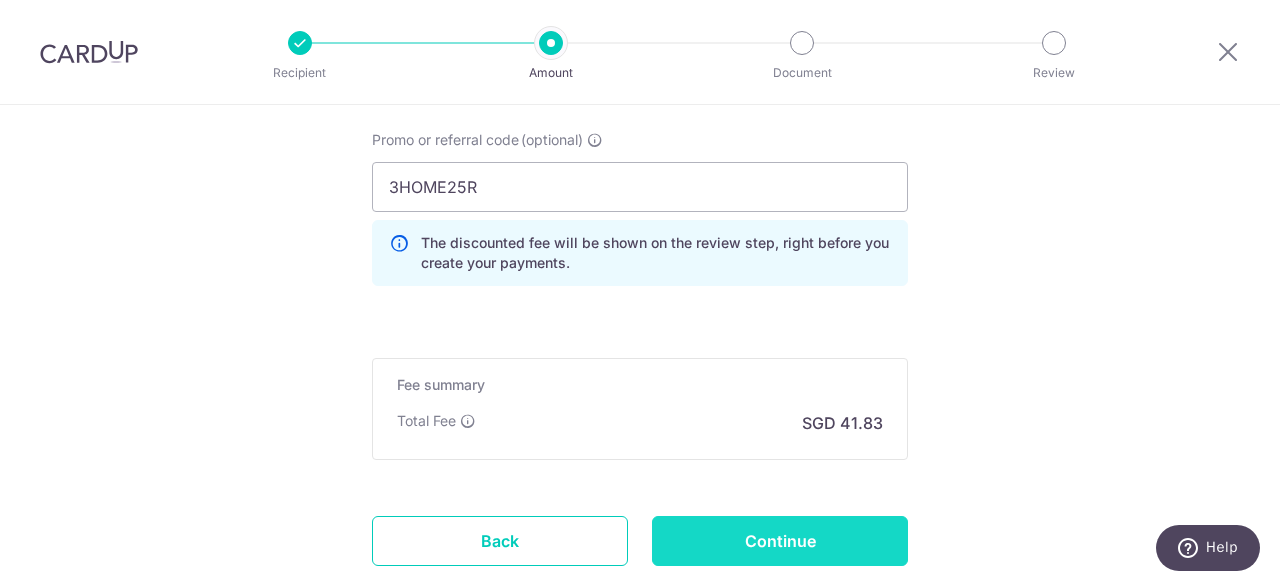 click on "Continue" at bounding box center (780, 541) 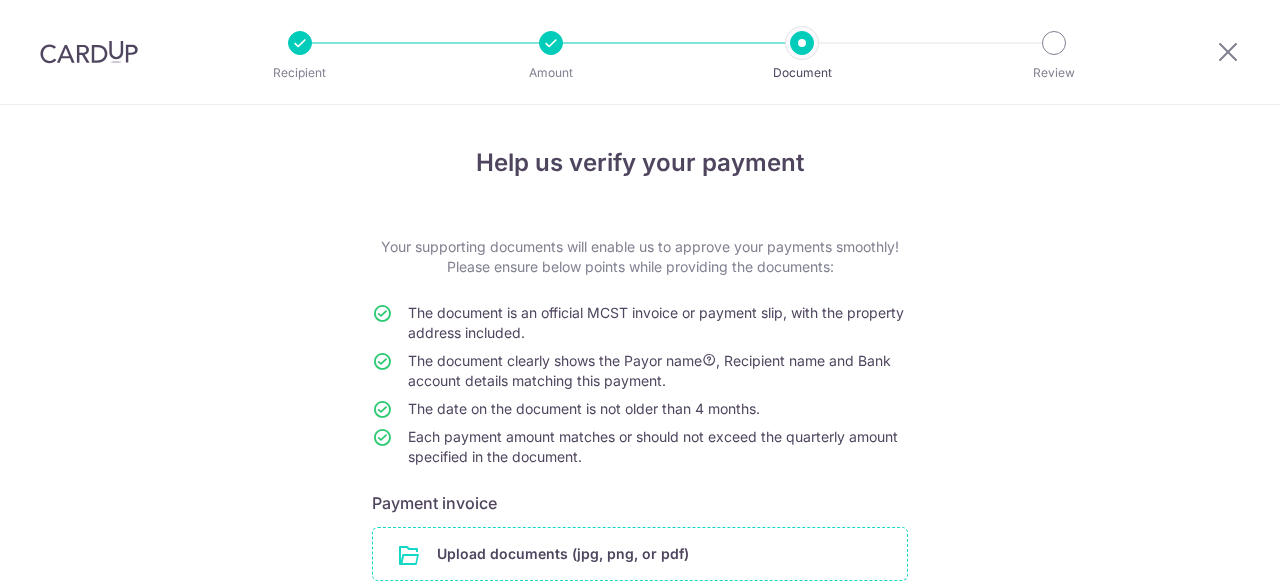 scroll, scrollTop: 0, scrollLeft: 0, axis: both 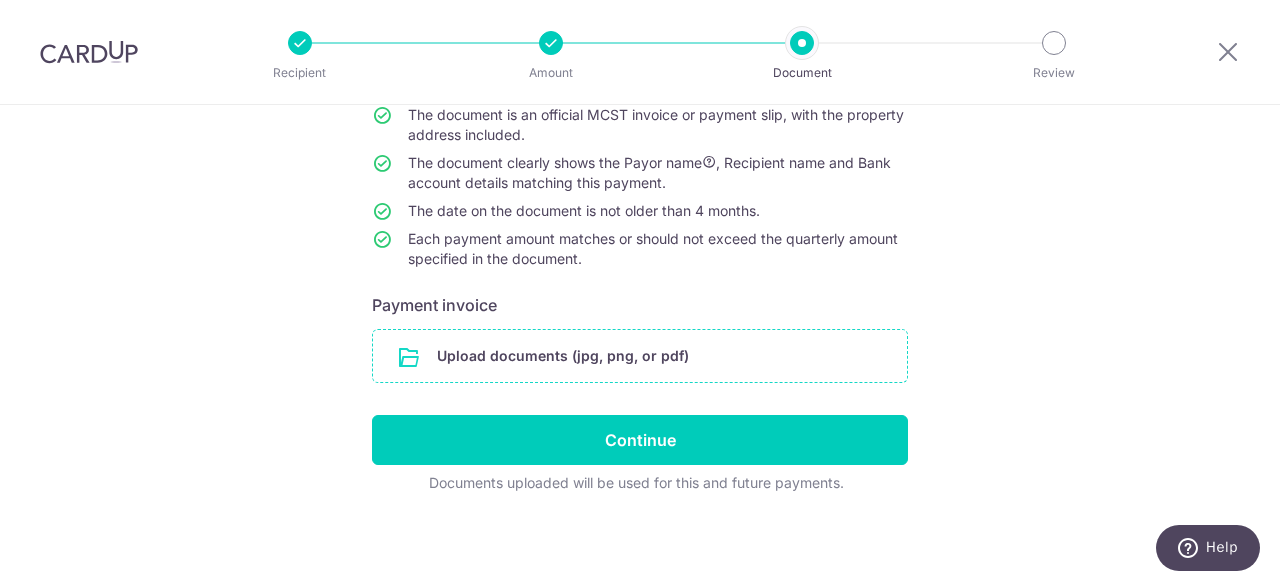 click at bounding box center (640, 356) 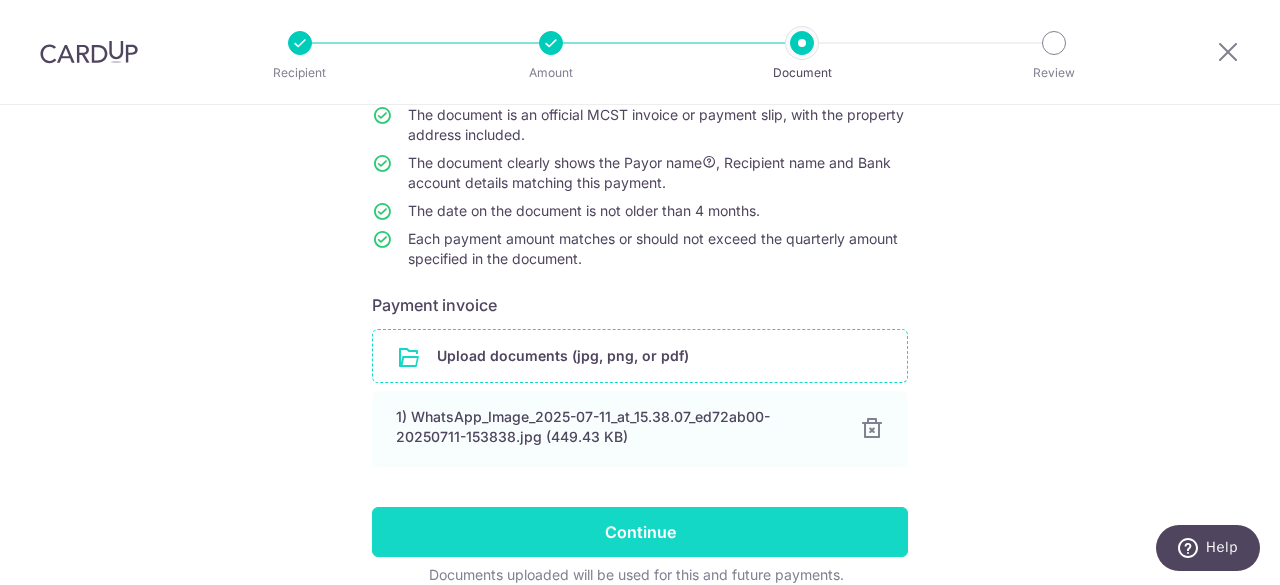 click on "Continue" at bounding box center (640, 532) 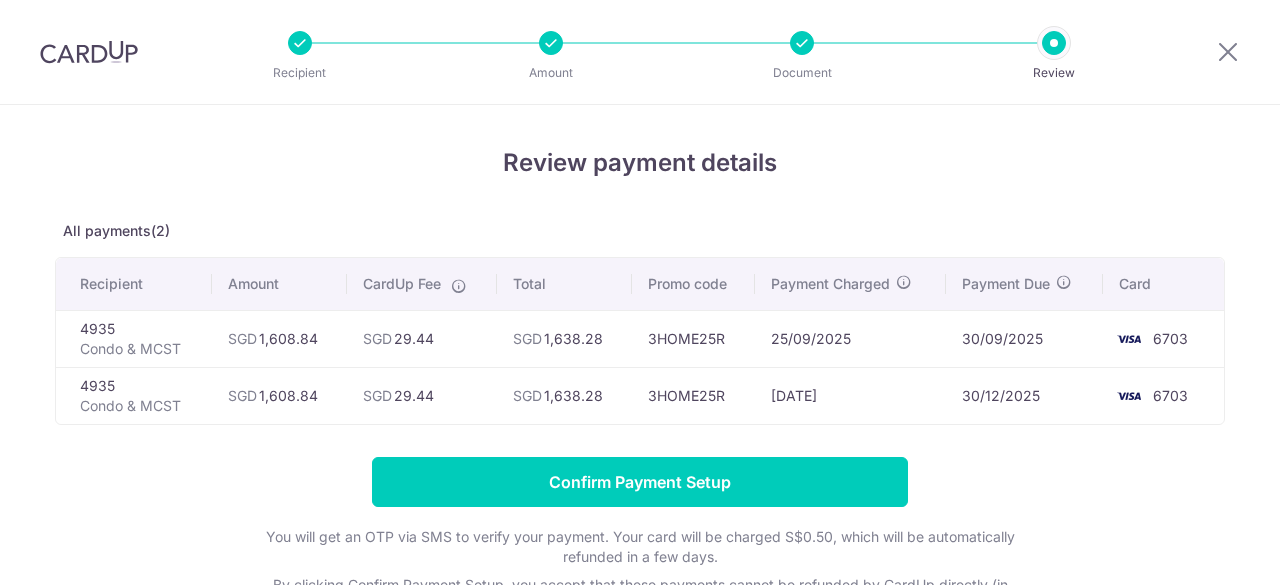 scroll, scrollTop: 0, scrollLeft: 0, axis: both 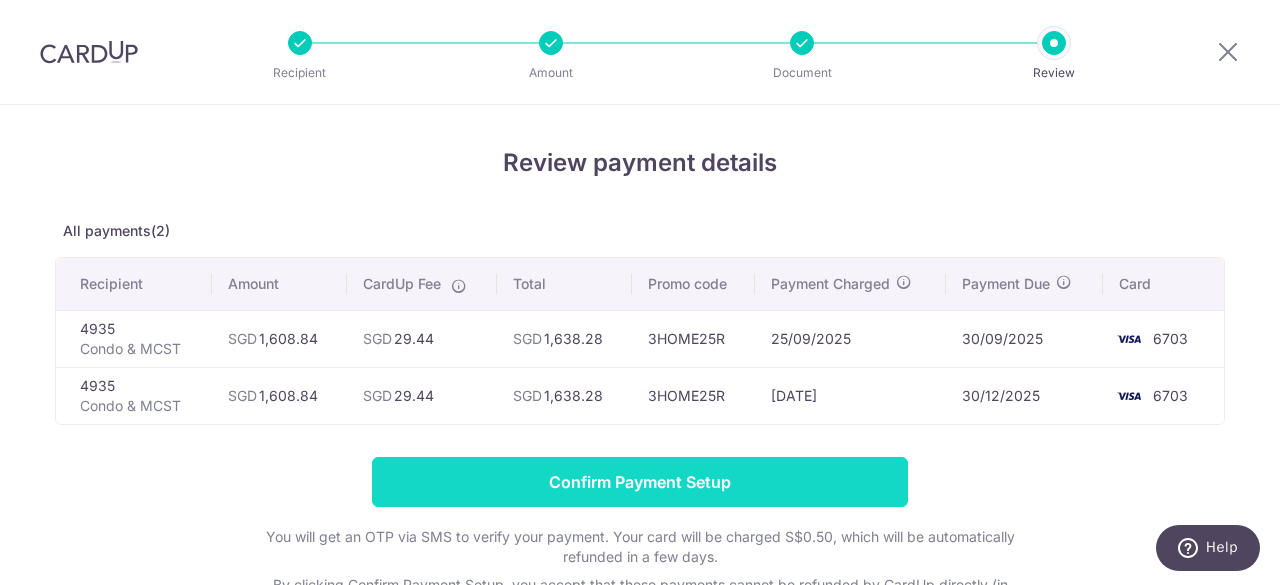 click on "Confirm Payment Setup" at bounding box center (640, 482) 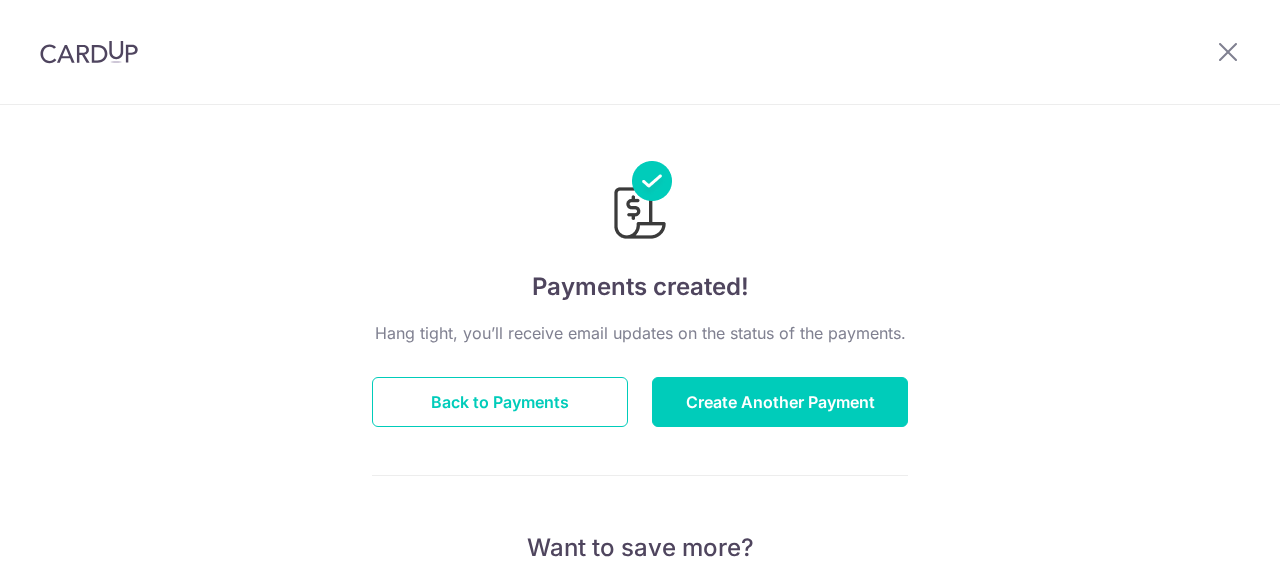 scroll, scrollTop: 0, scrollLeft: 0, axis: both 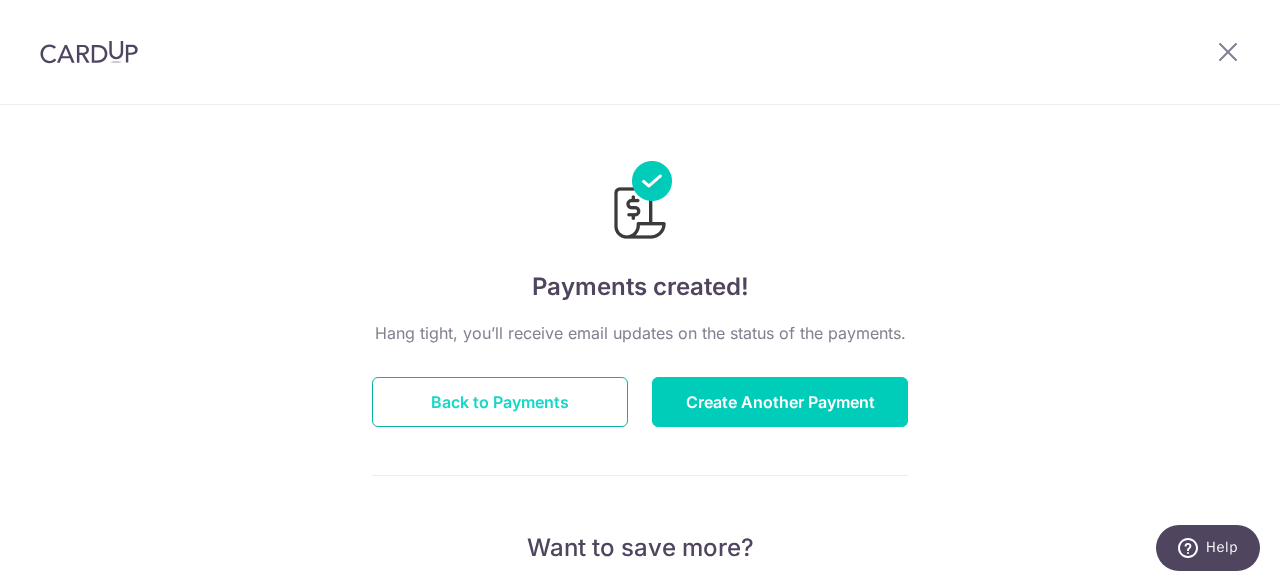 click on "Back to Payments" at bounding box center (500, 402) 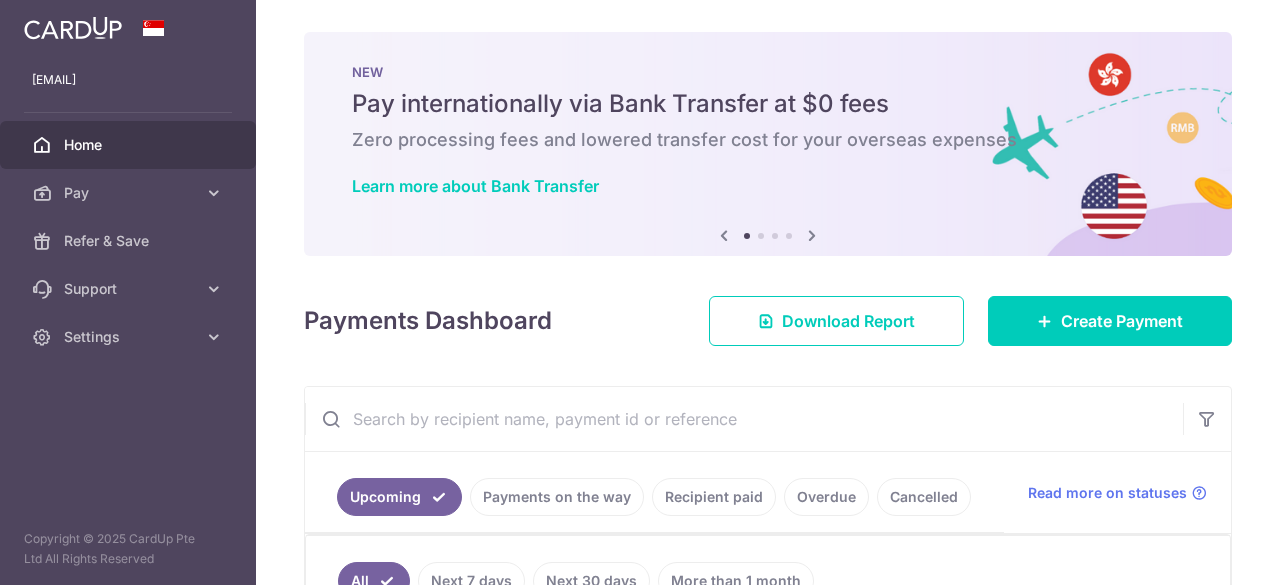scroll, scrollTop: 0, scrollLeft: 0, axis: both 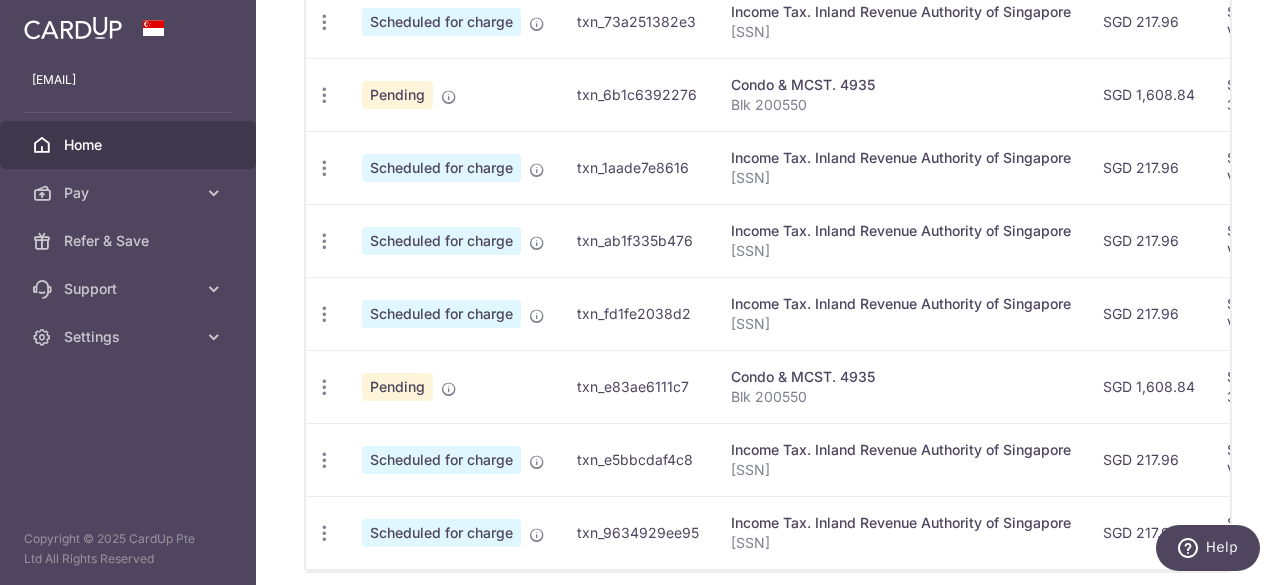 click on "[SSN]" at bounding box center (901, 543) 